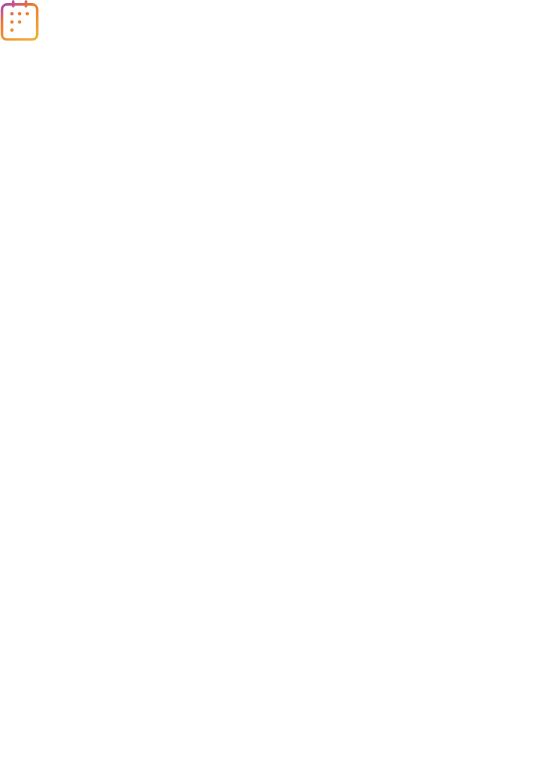 scroll, scrollTop: 0, scrollLeft: 0, axis: both 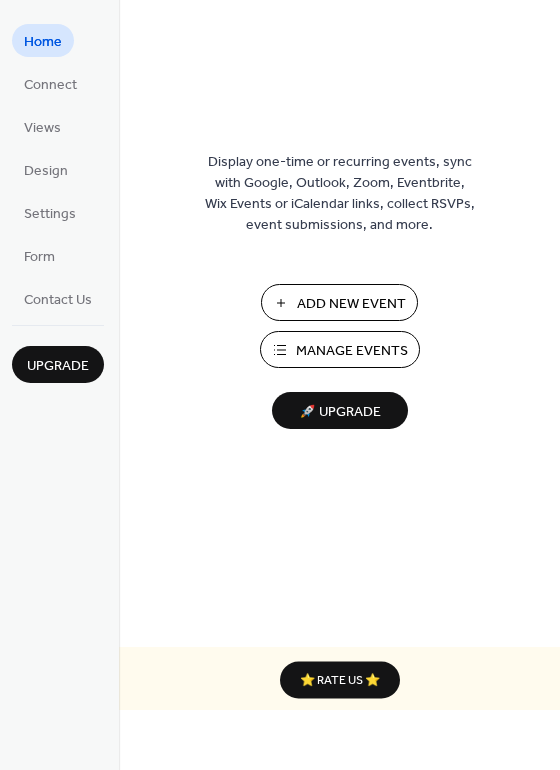 click on "Add New Event" at bounding box center (351, 304) 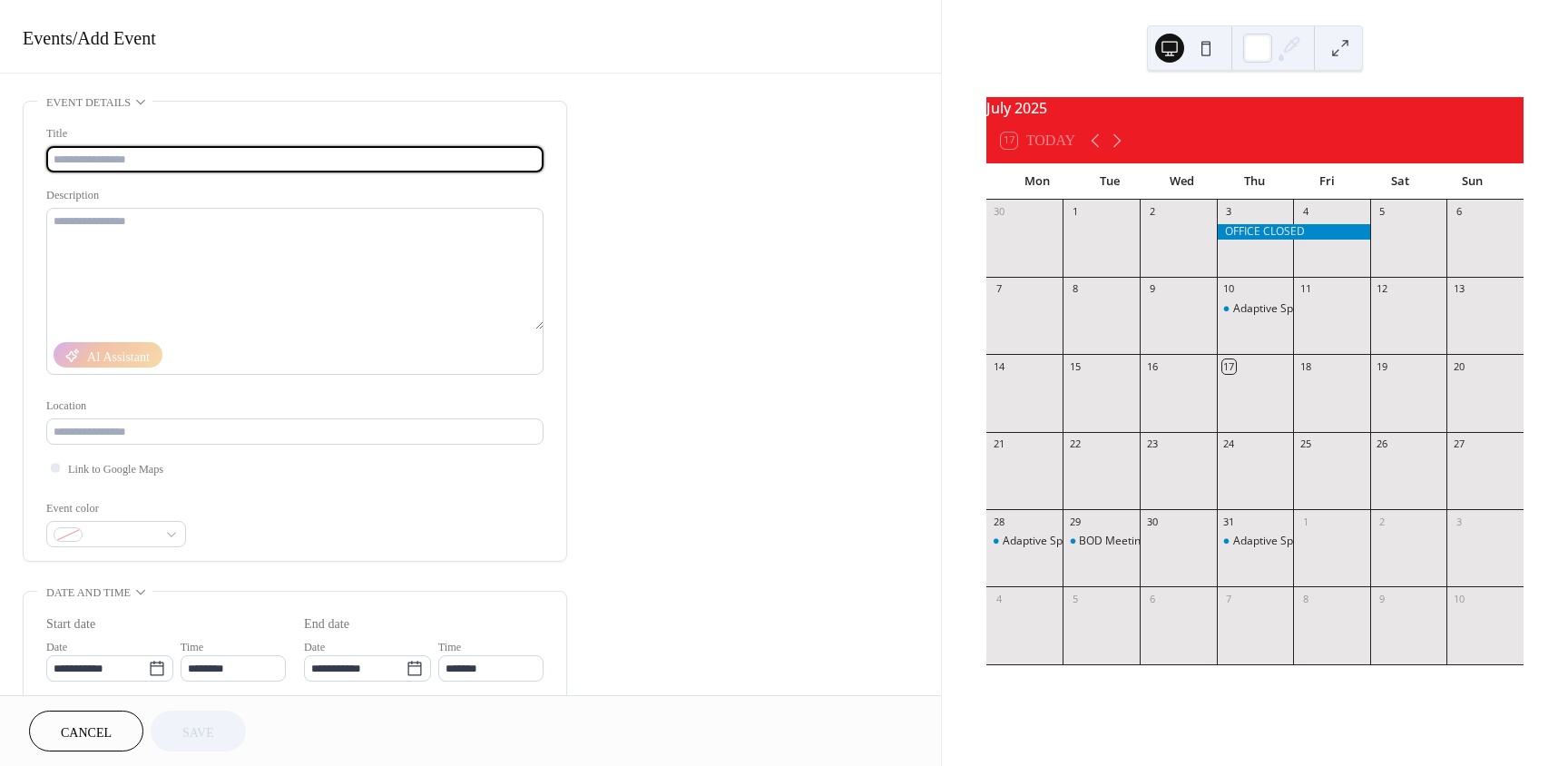 scroll, scrollTop: 0, scrollLeft: 0, axis: both 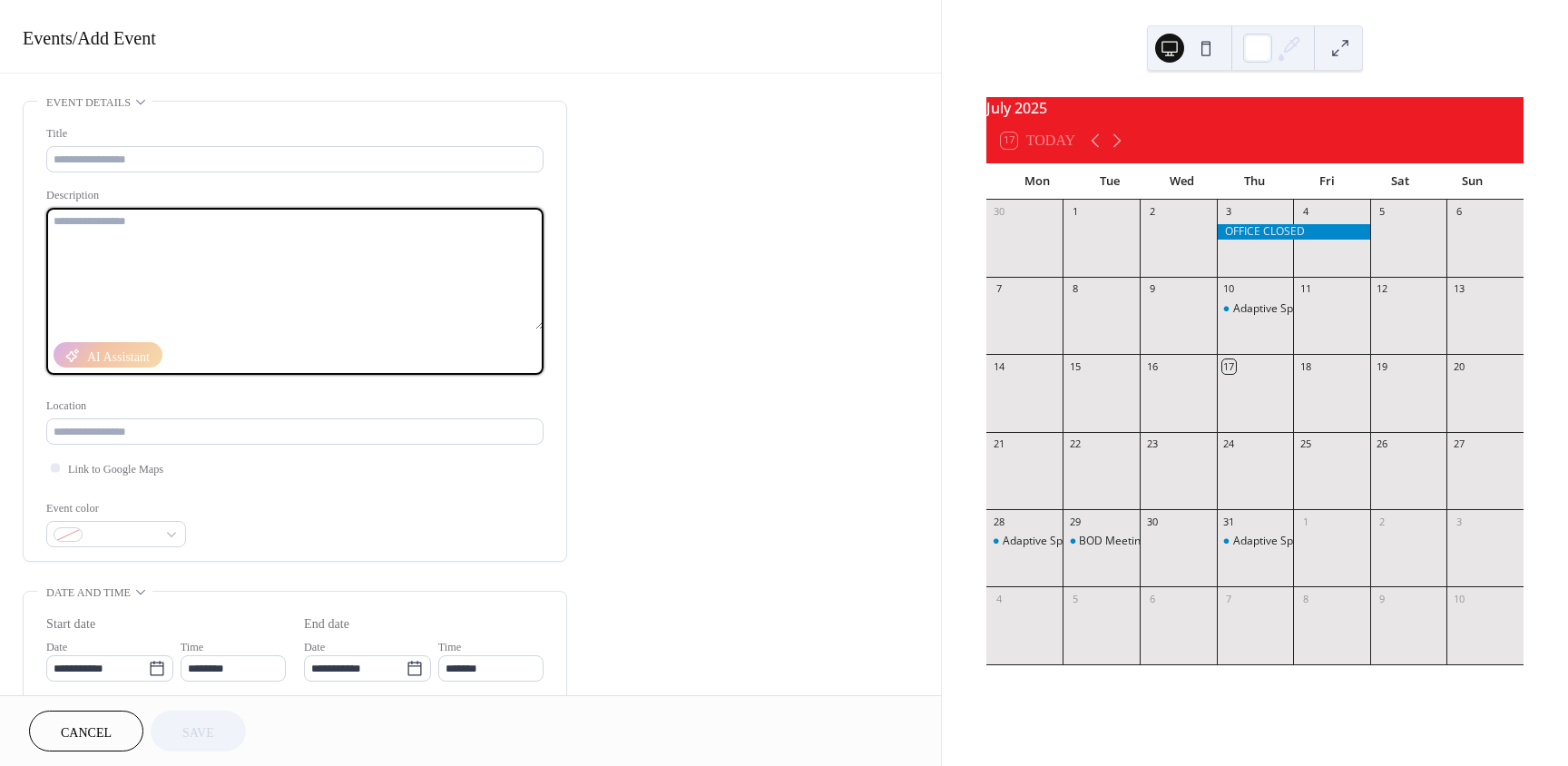 click at bounding box center (295, 269) 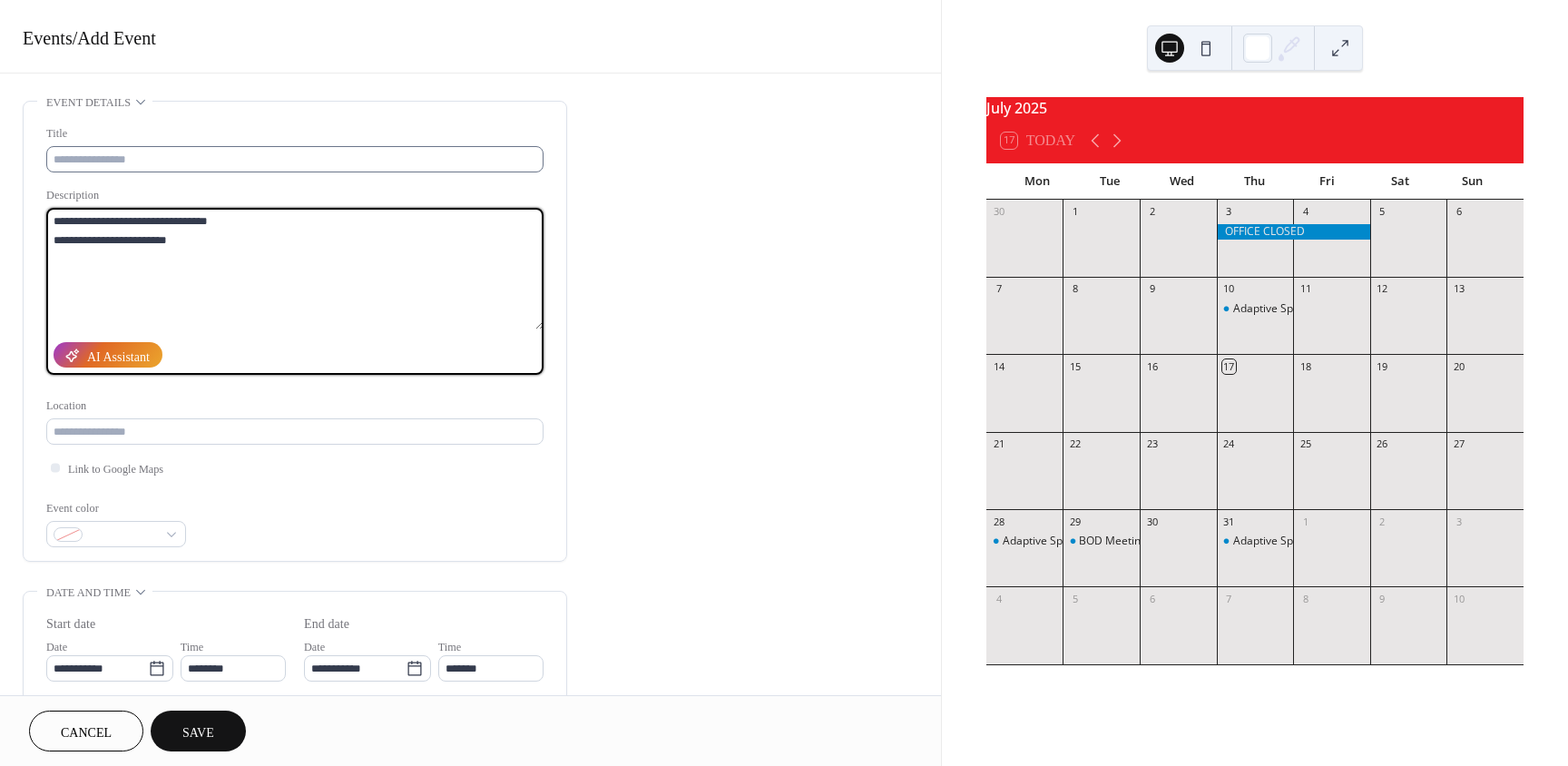type on "**********" 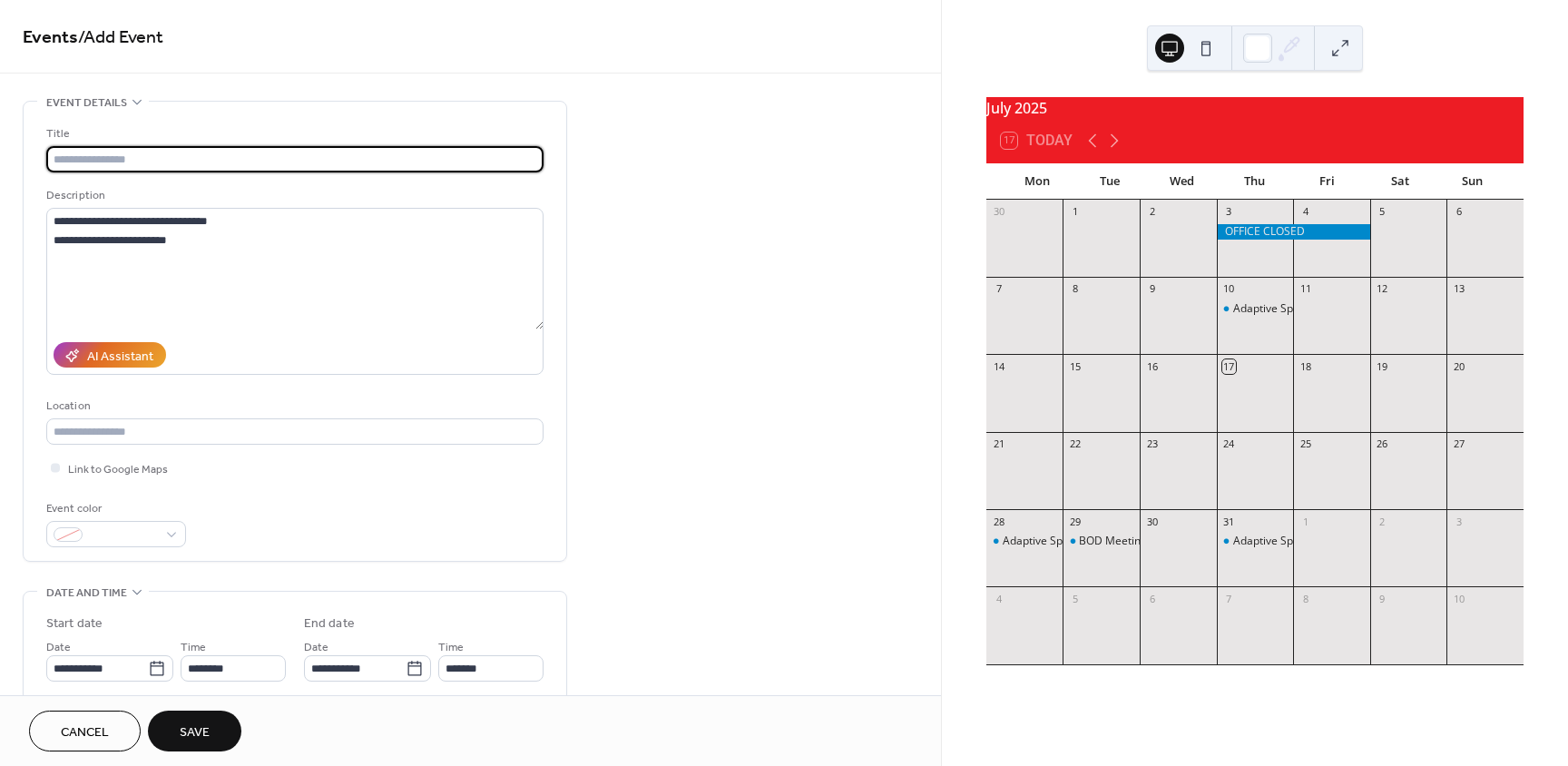 click at bounding box center (295, 159) 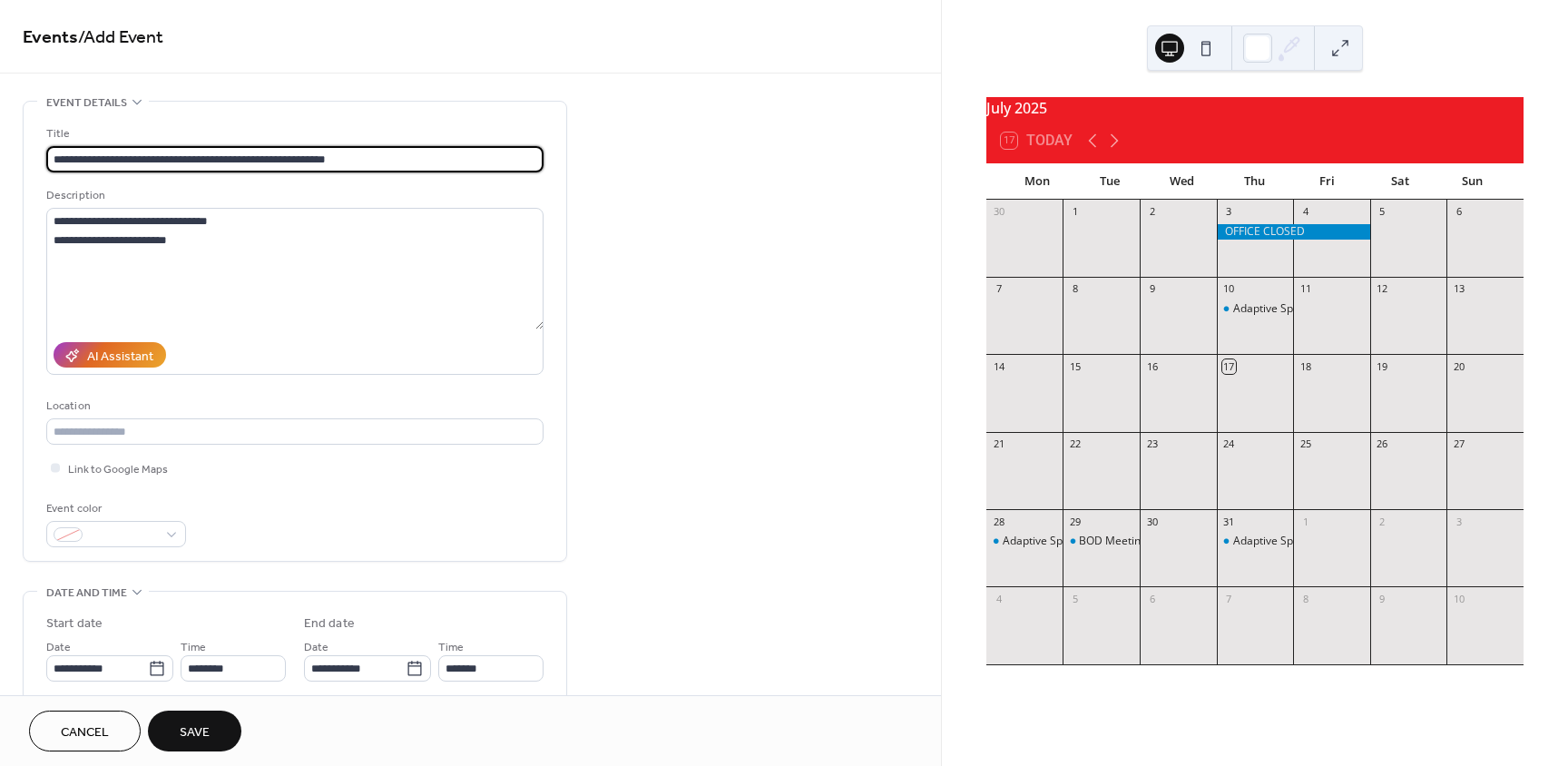 drag, startPoint x: 354, startPoint y: 153, endPoint x: 162, endPoint y: 156, distance: 192.02344 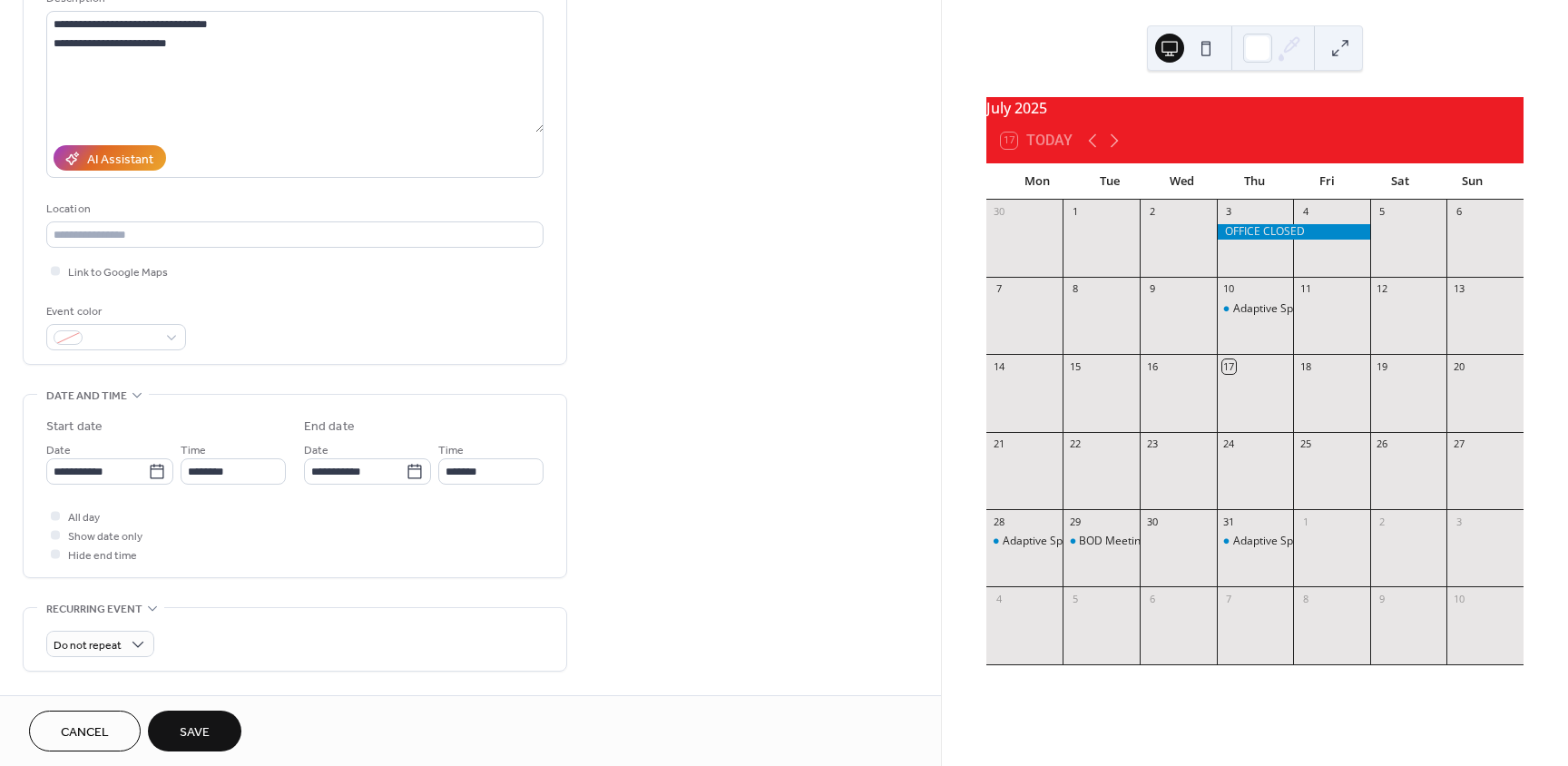 scroll, scrollTop: 272, scrollLeft: 0, axis: vertical 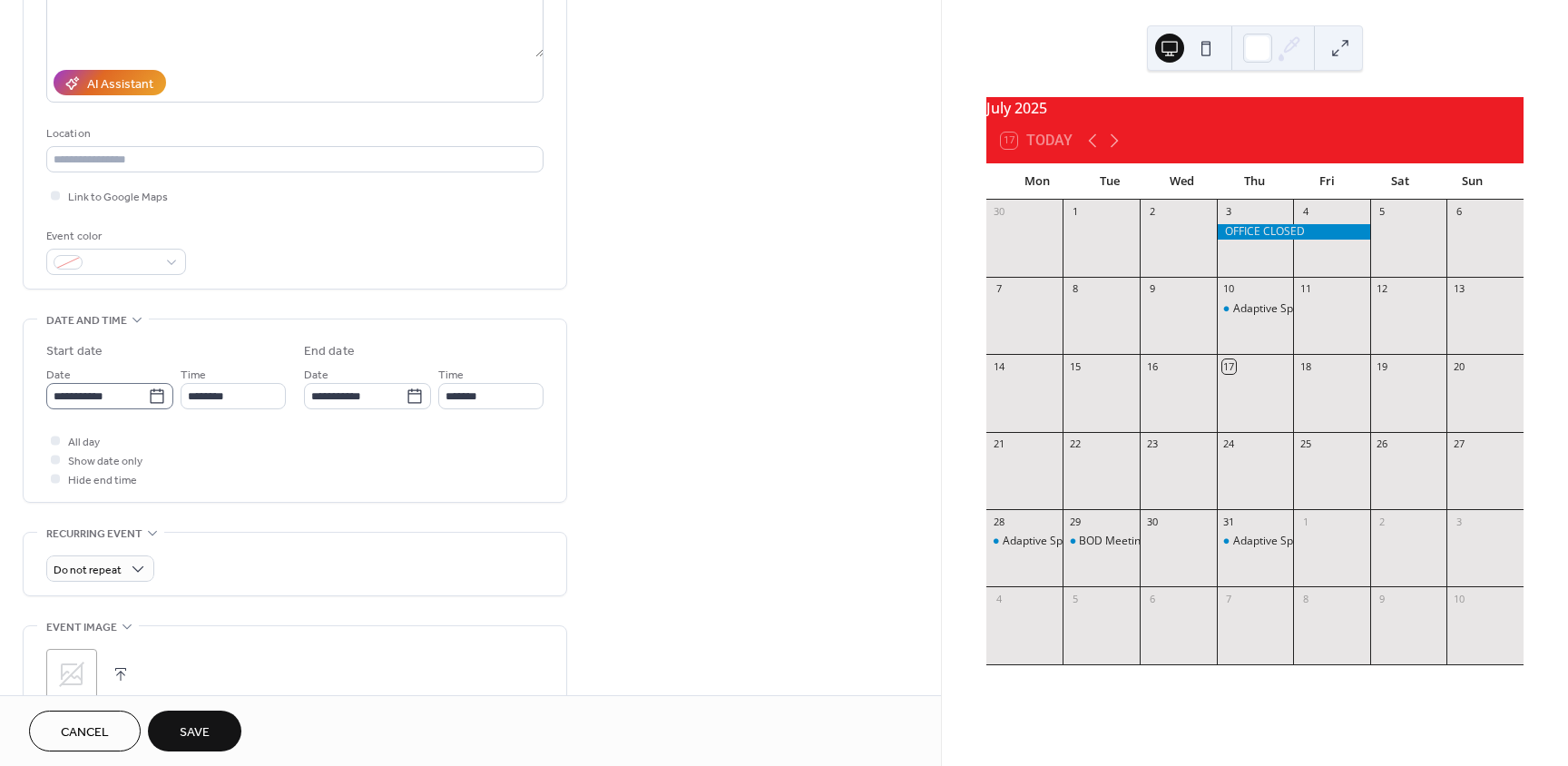 type on "**********" 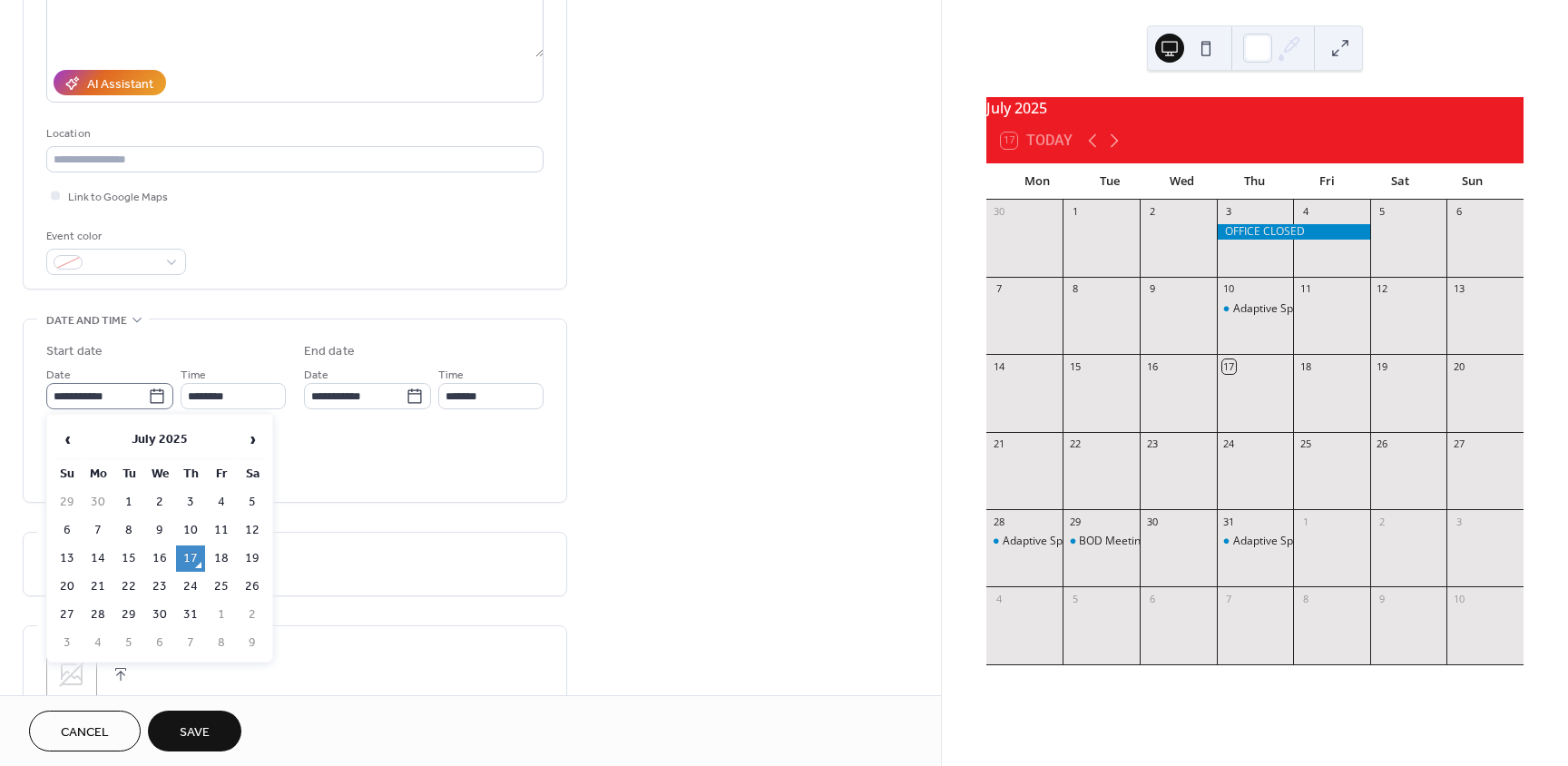click 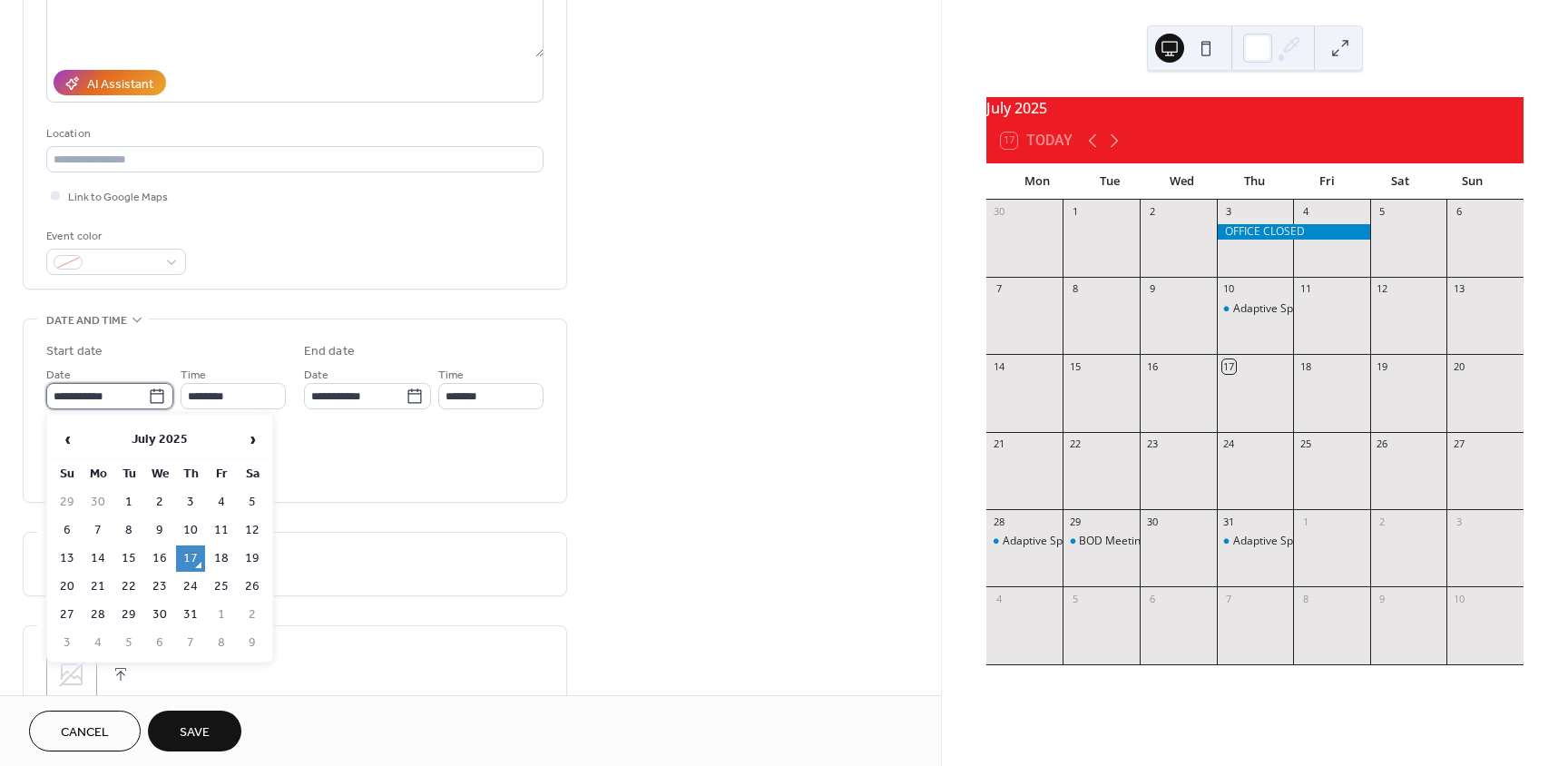 click on "**********" at bounding box center [97, 396] 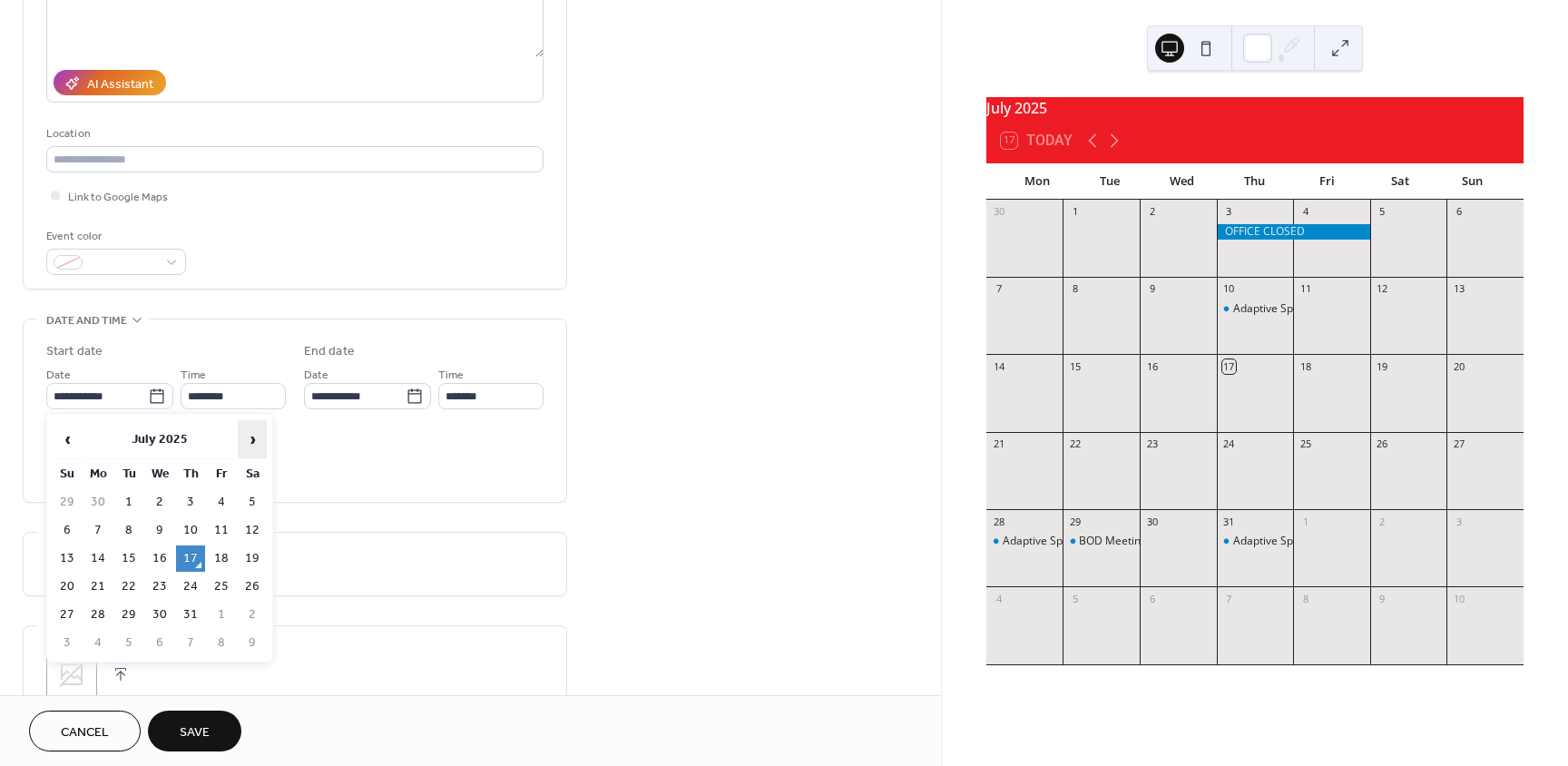 click on "›" at bounding box center (252, 439) 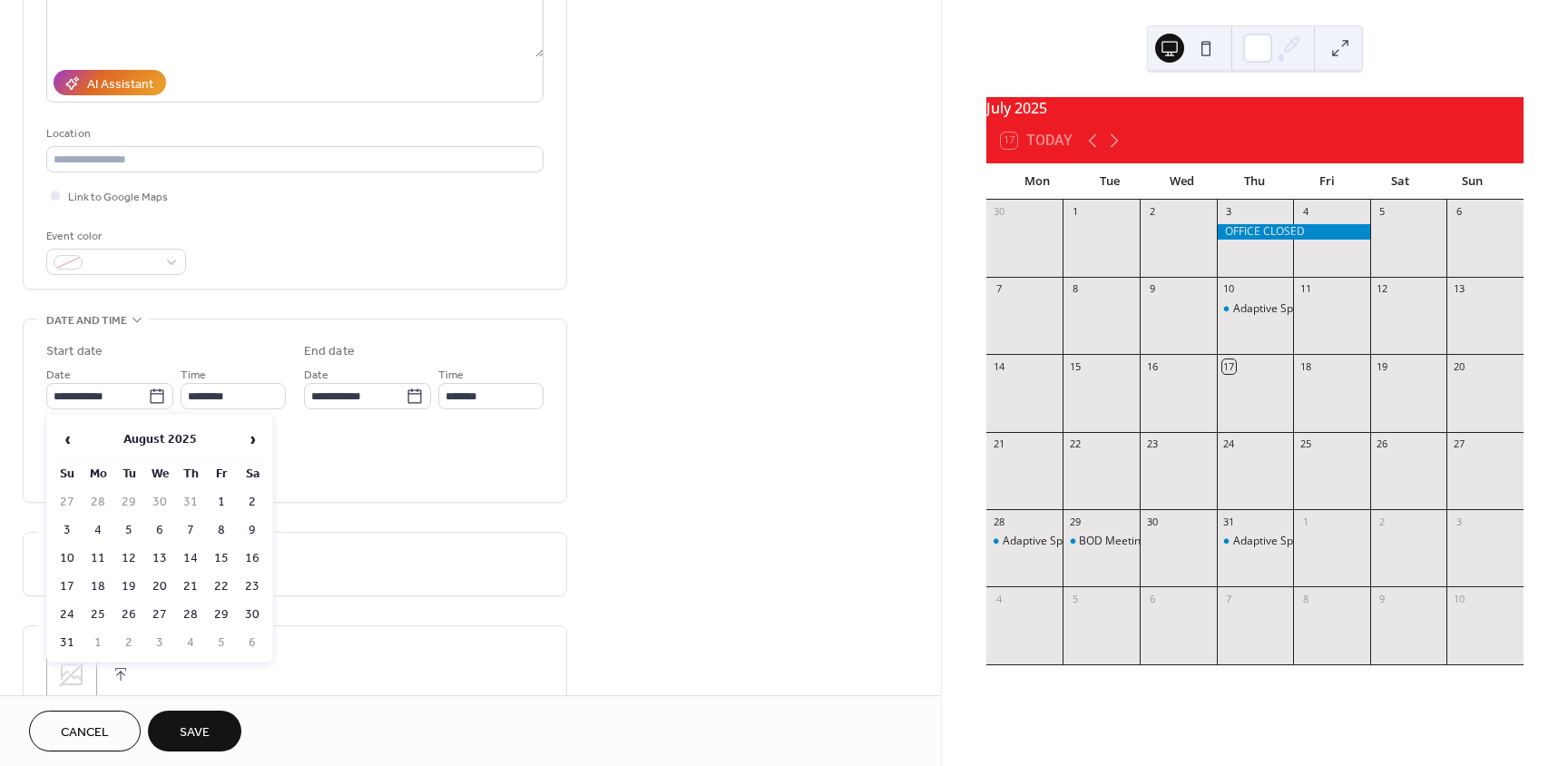click on "7" at bounding box center [191, 530] 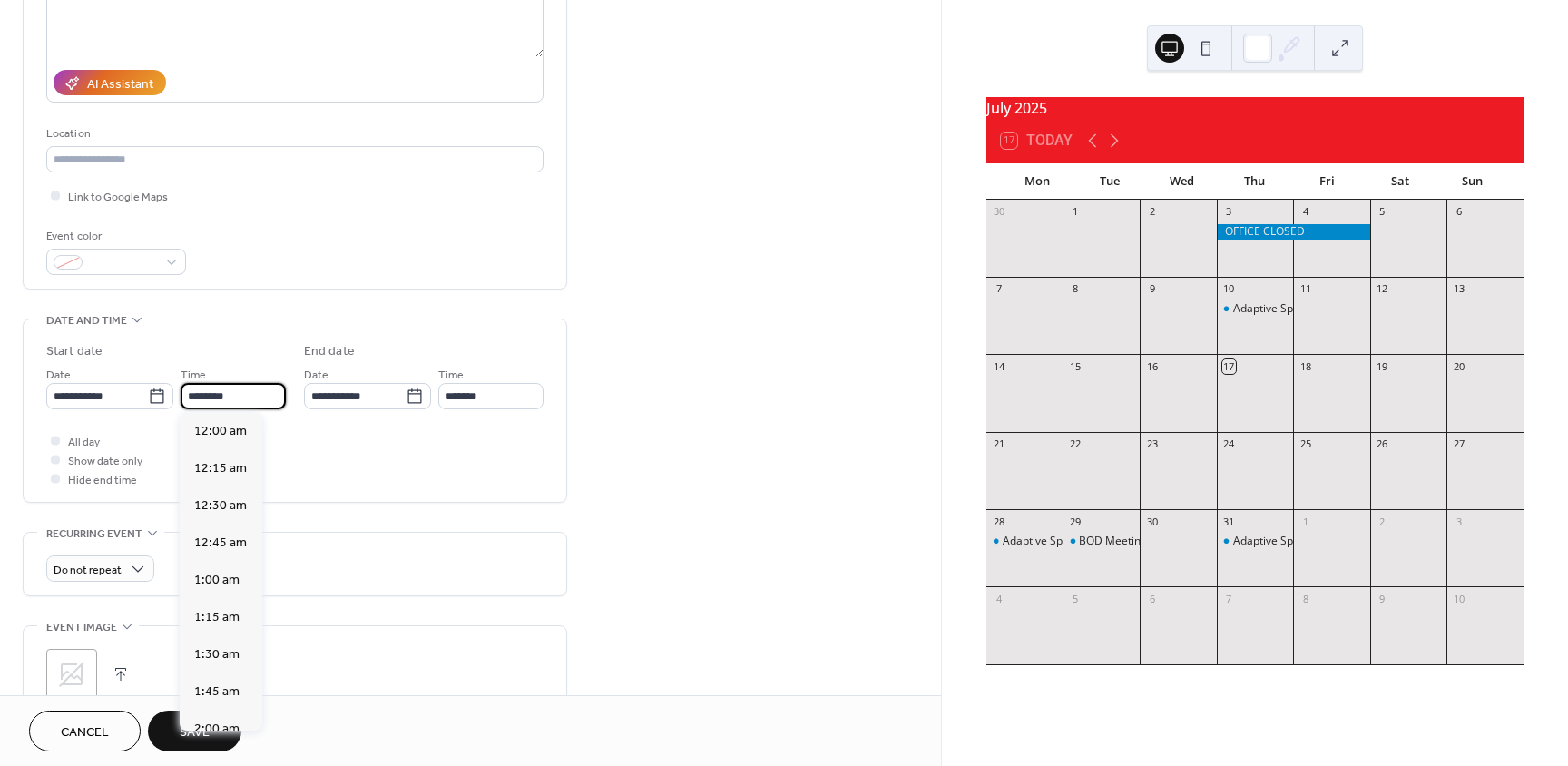 click on "********" at bounding box center (233, 396) 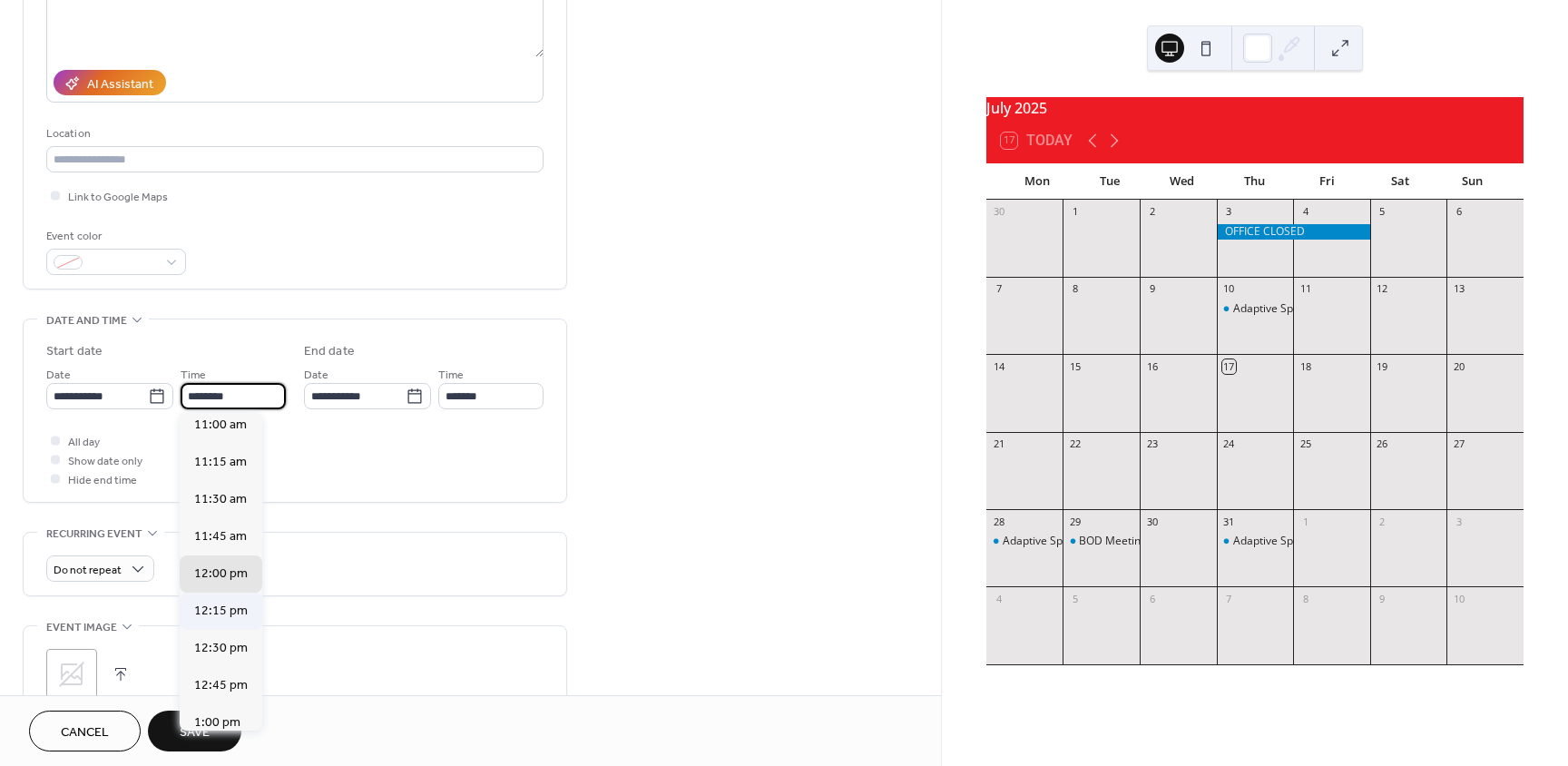 scroll, scrollTop: 1605, scrollLeft: 0, axis: vertical 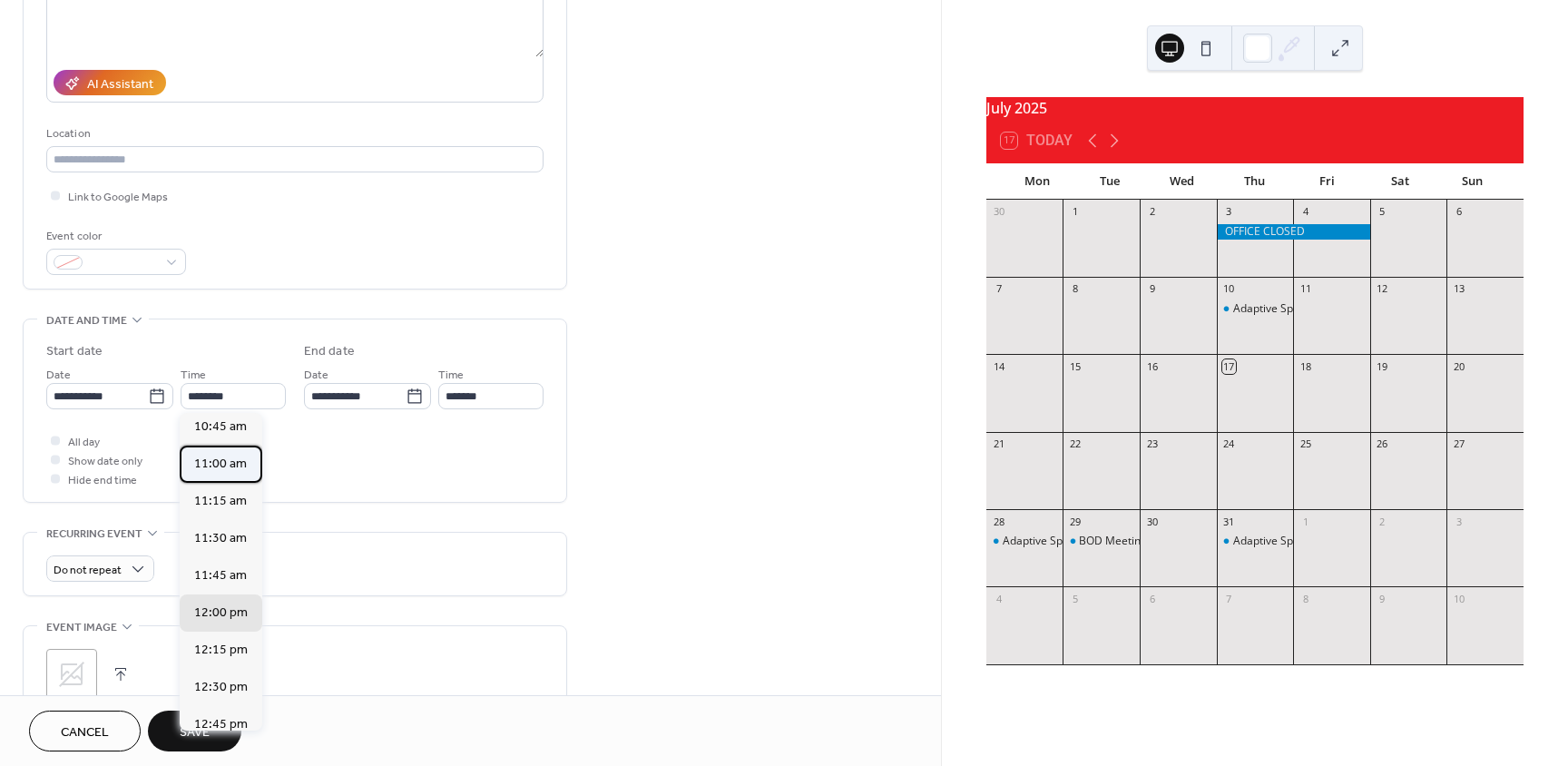 click on "11:00 am" at bounding box center [220, 464] 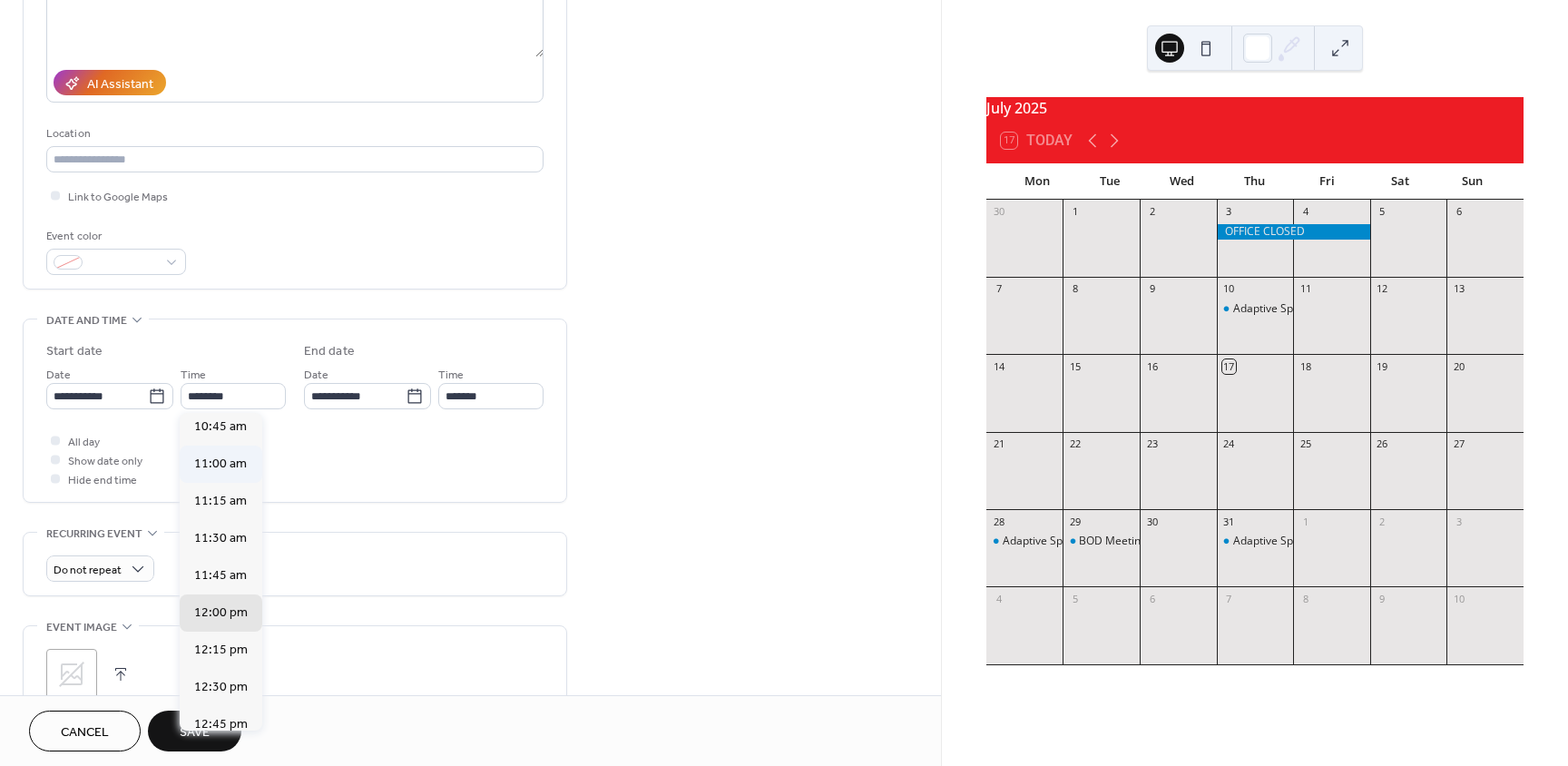 type on "********" 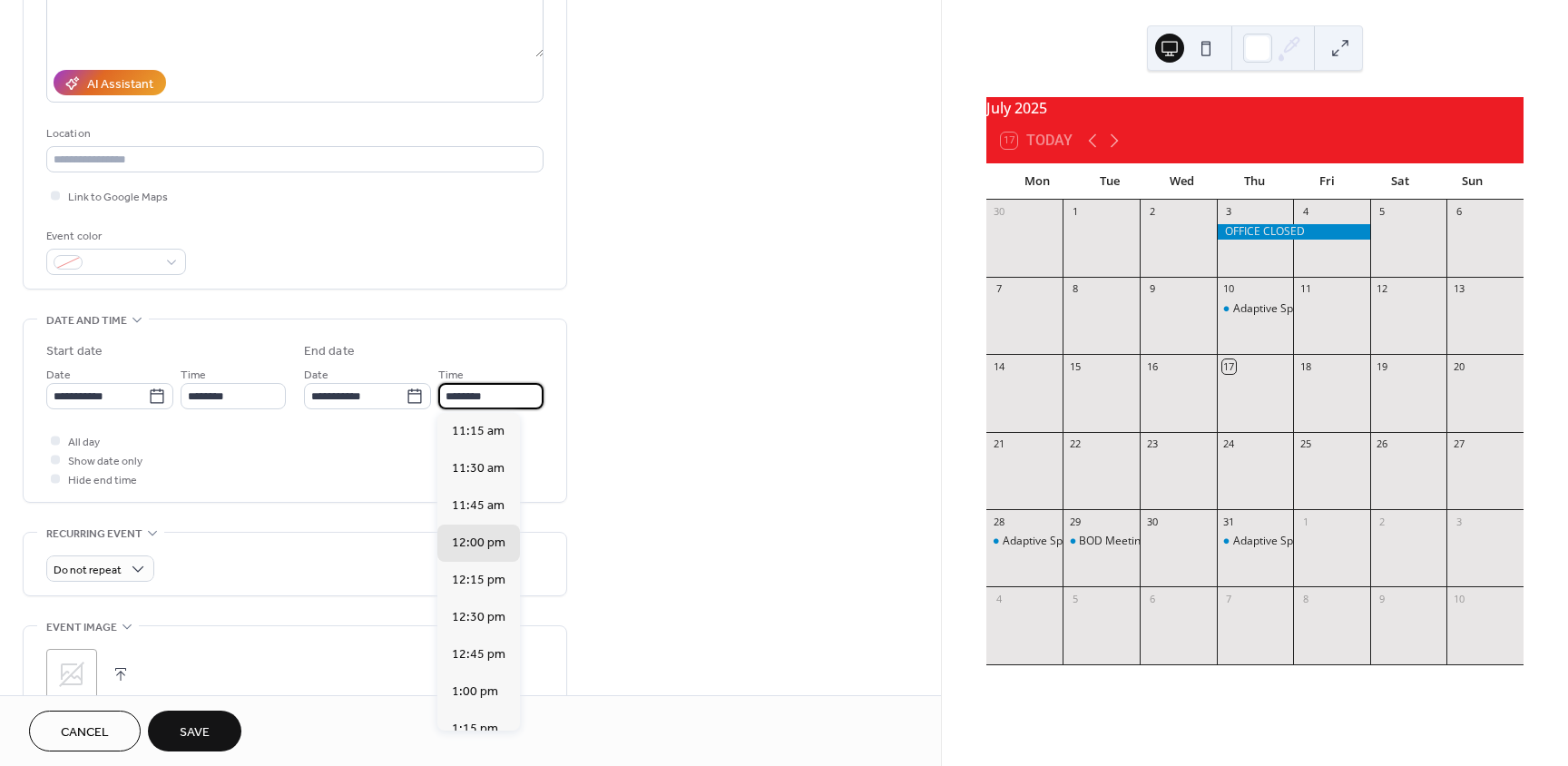 click on "********" at bounding box center (491, 396) 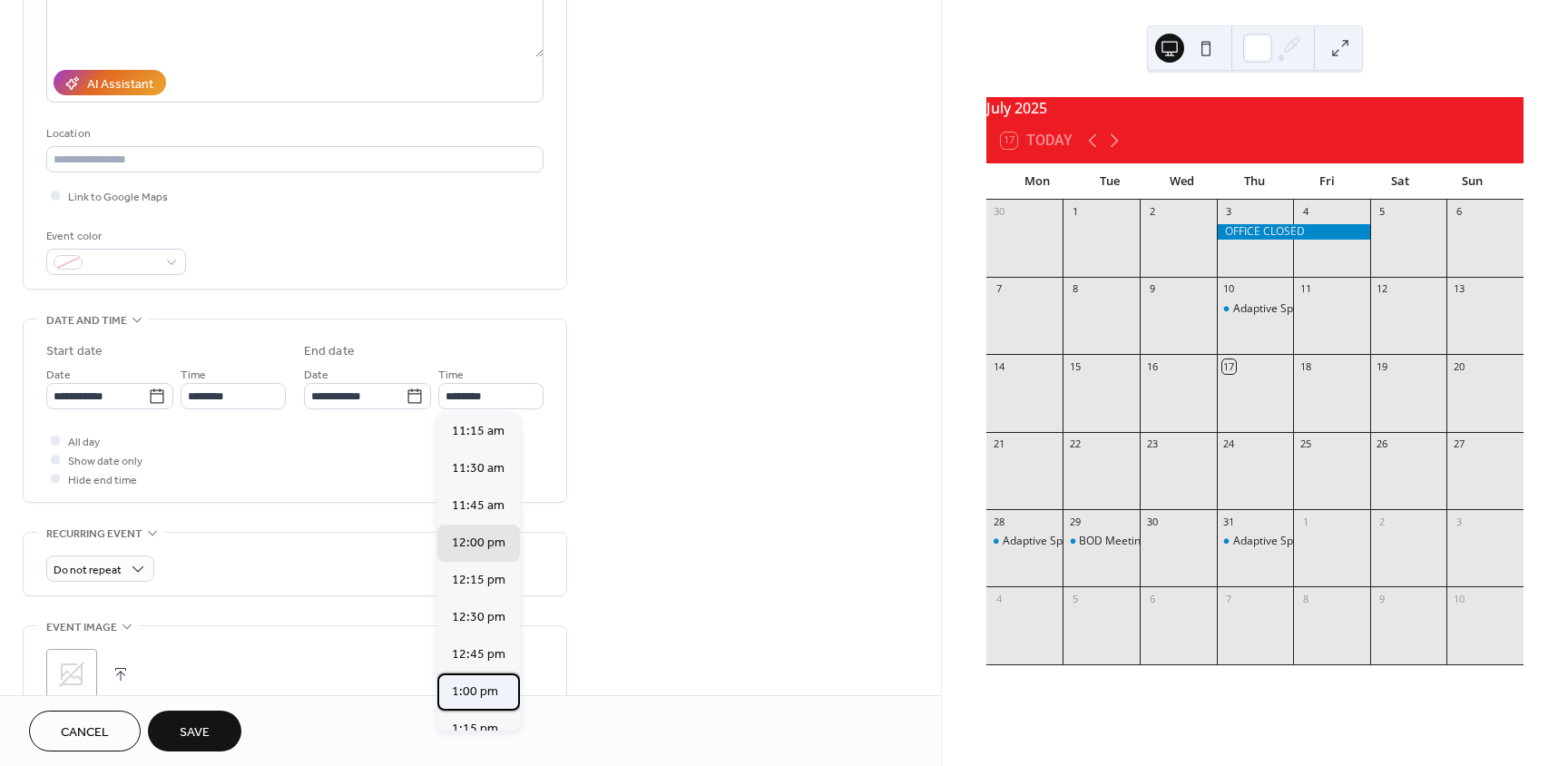 click on "1:00 pm" at bounding box center [475, 692] 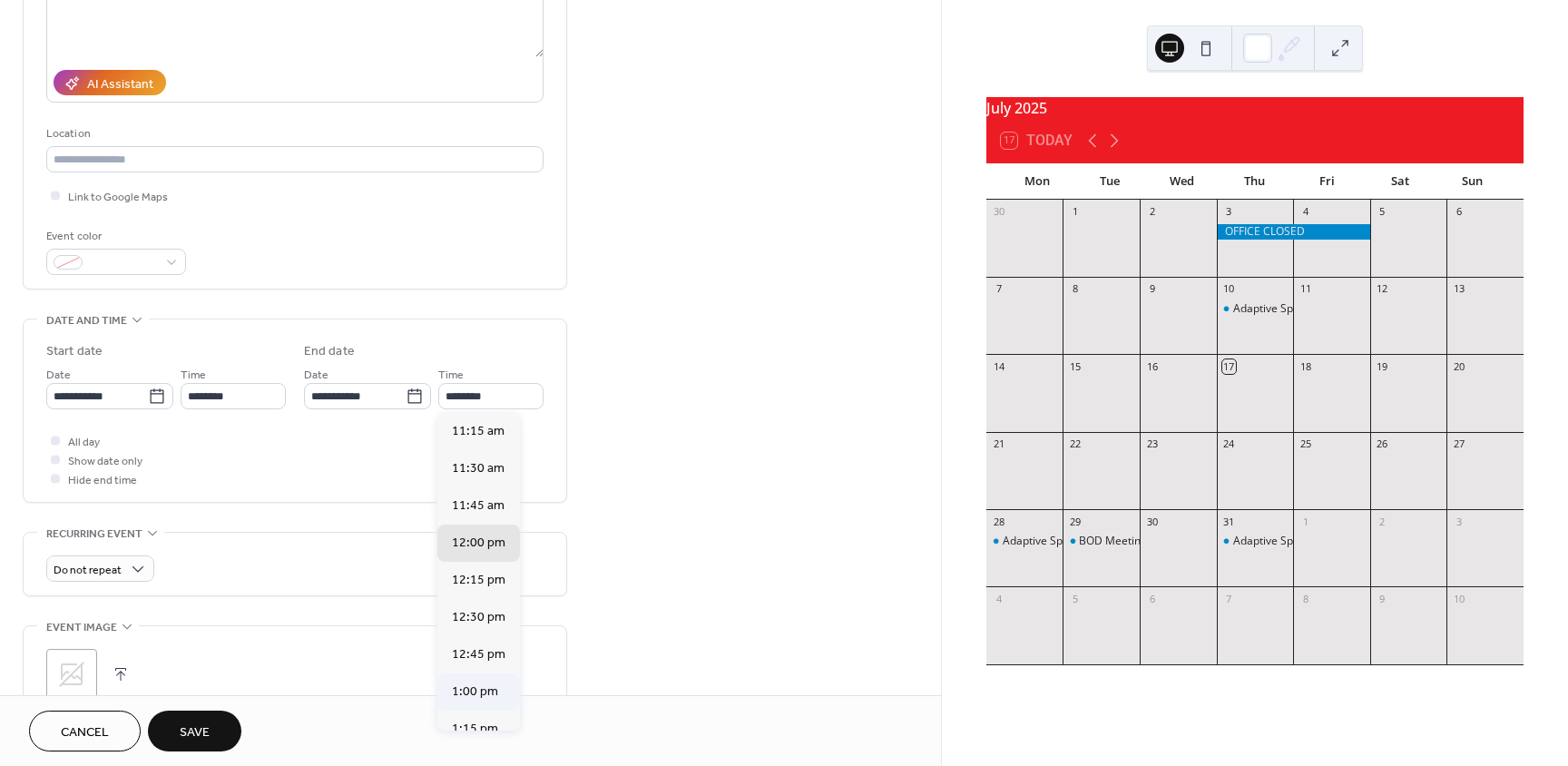 type on "*******" 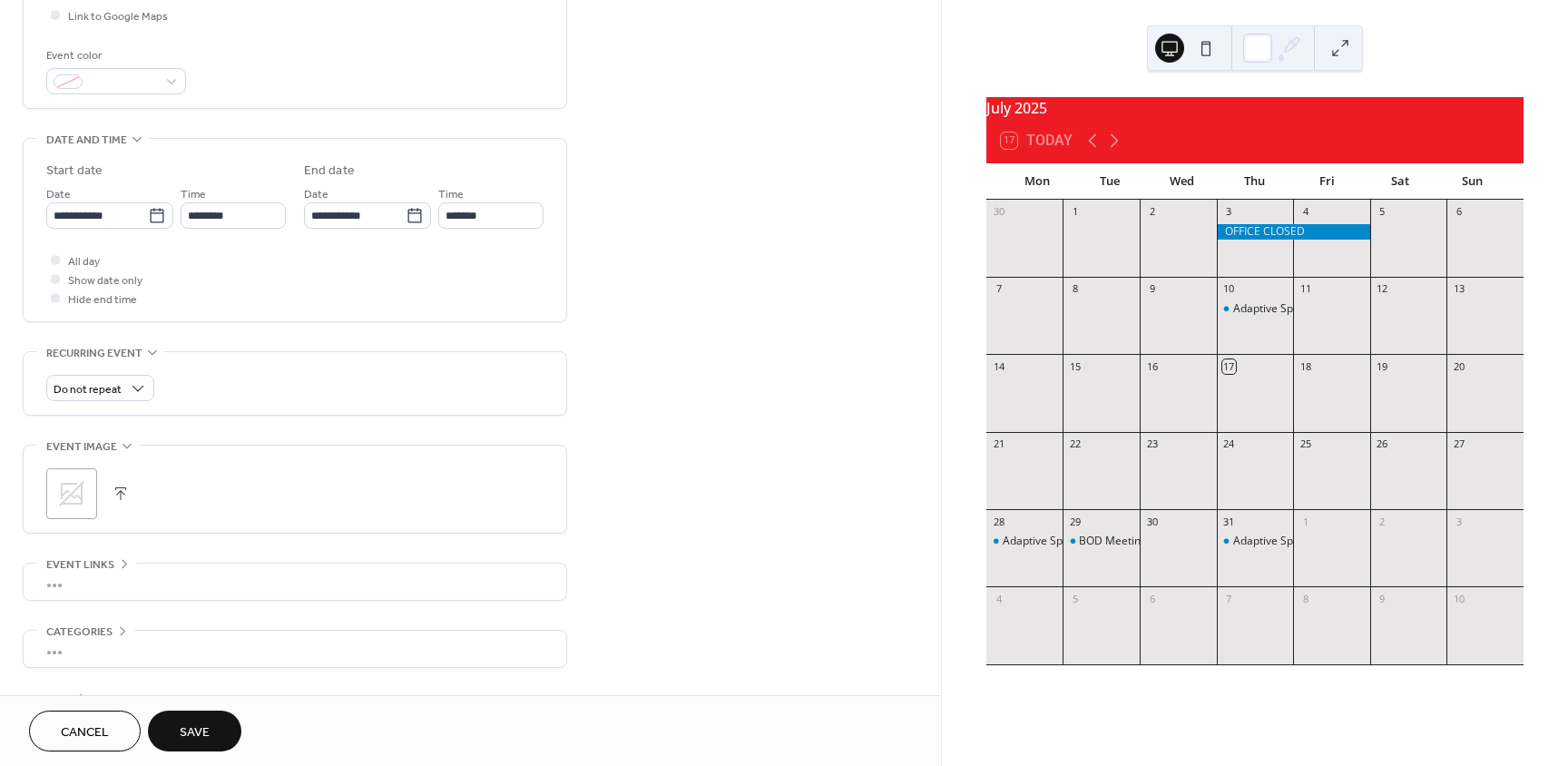 scroll, scrollTop: 454, scrollLeft: 0, axis: vertical 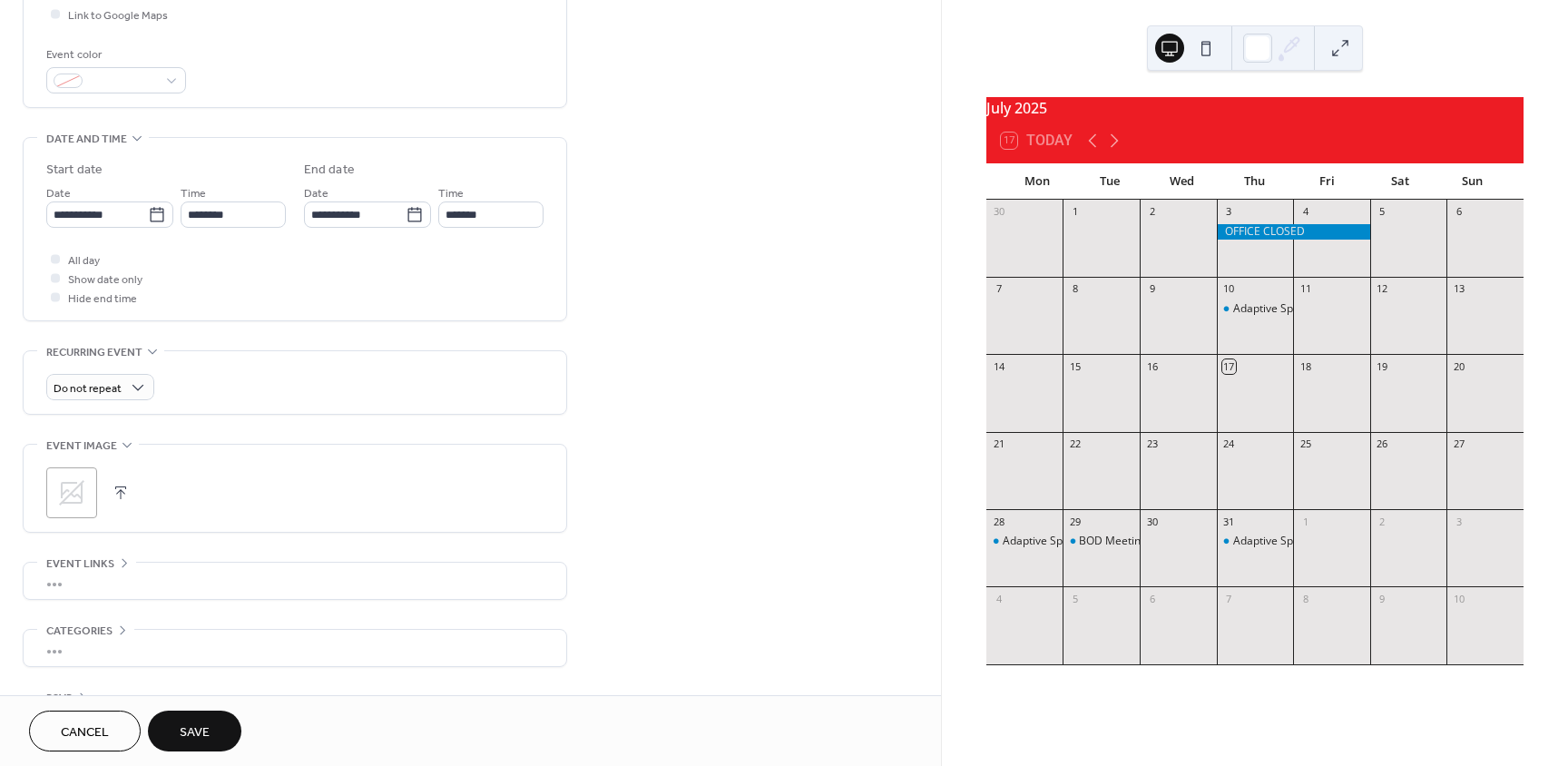 click on "Save" at bounding box center (194, 732) 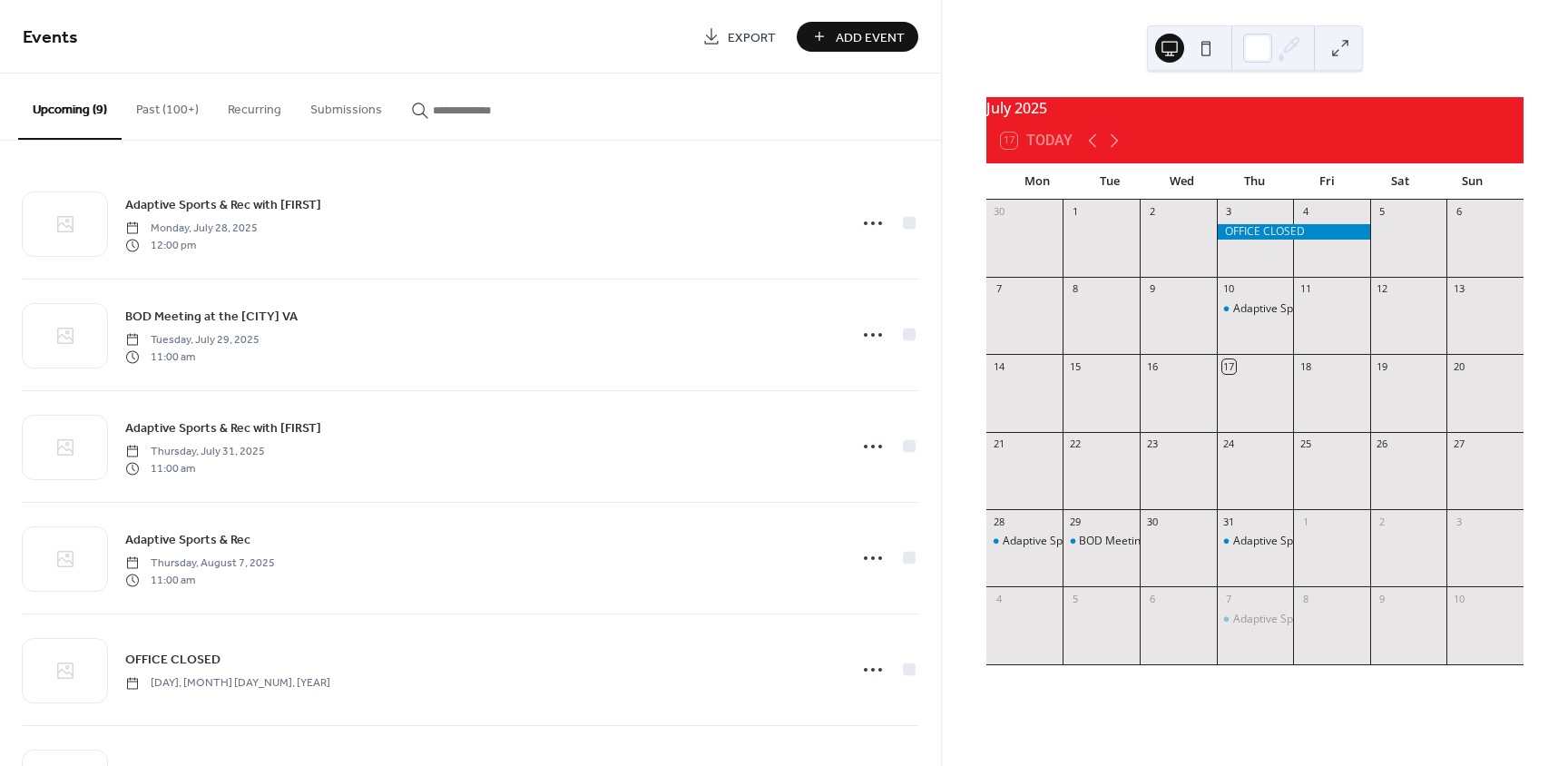 click on "Add Event" at bounding box center [870, 37] 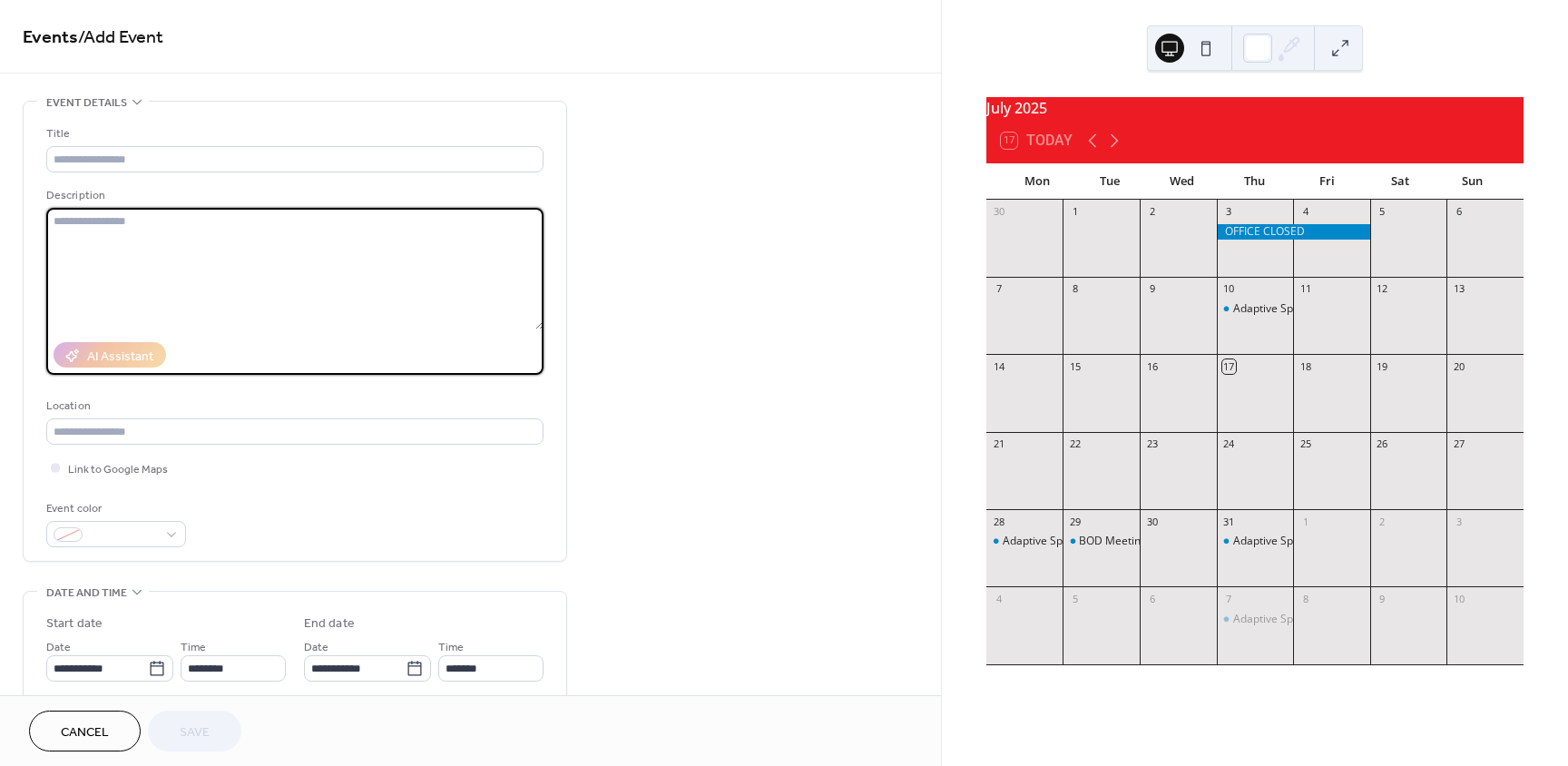 paste on "**********" 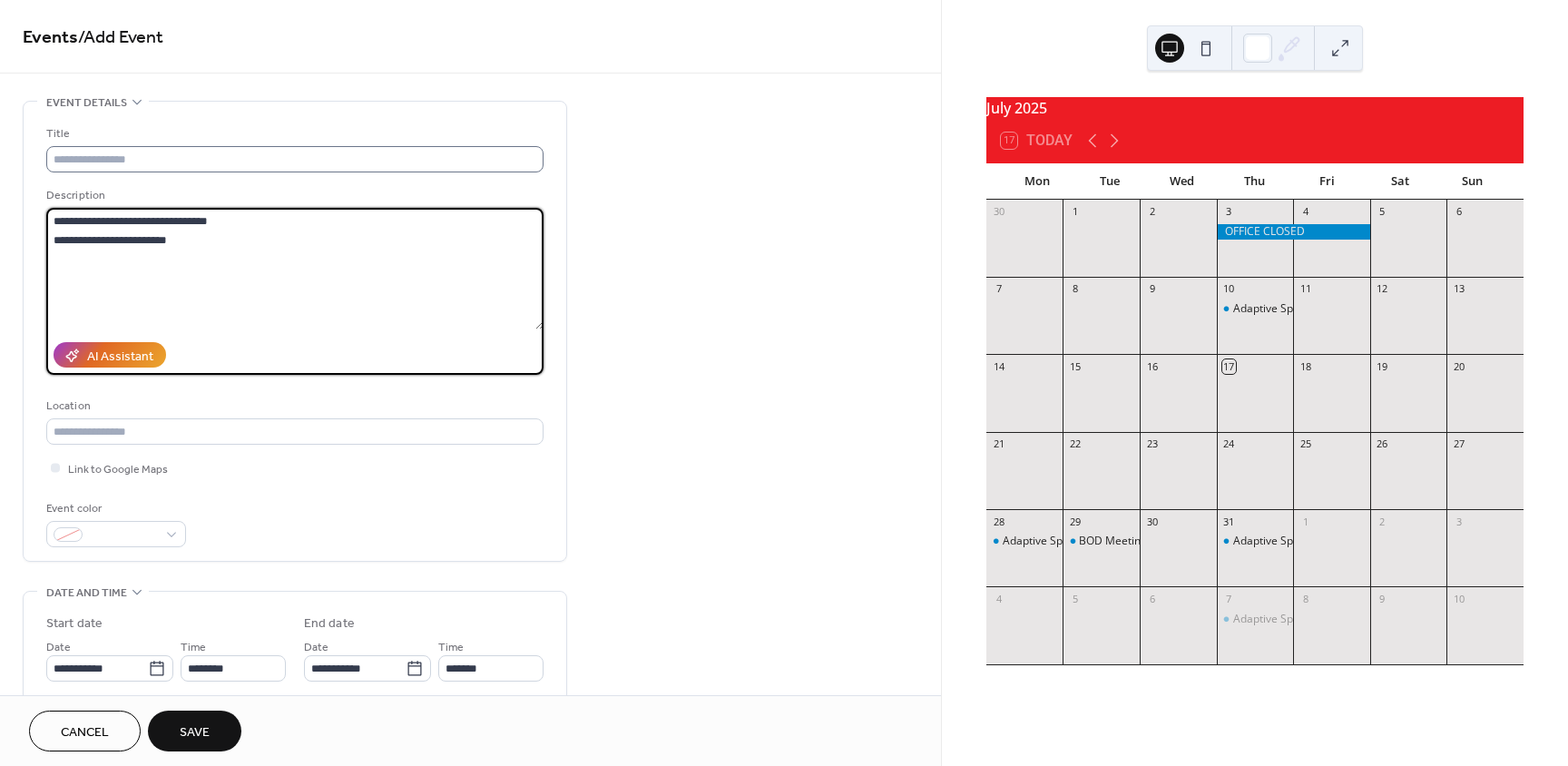 type on "**********" 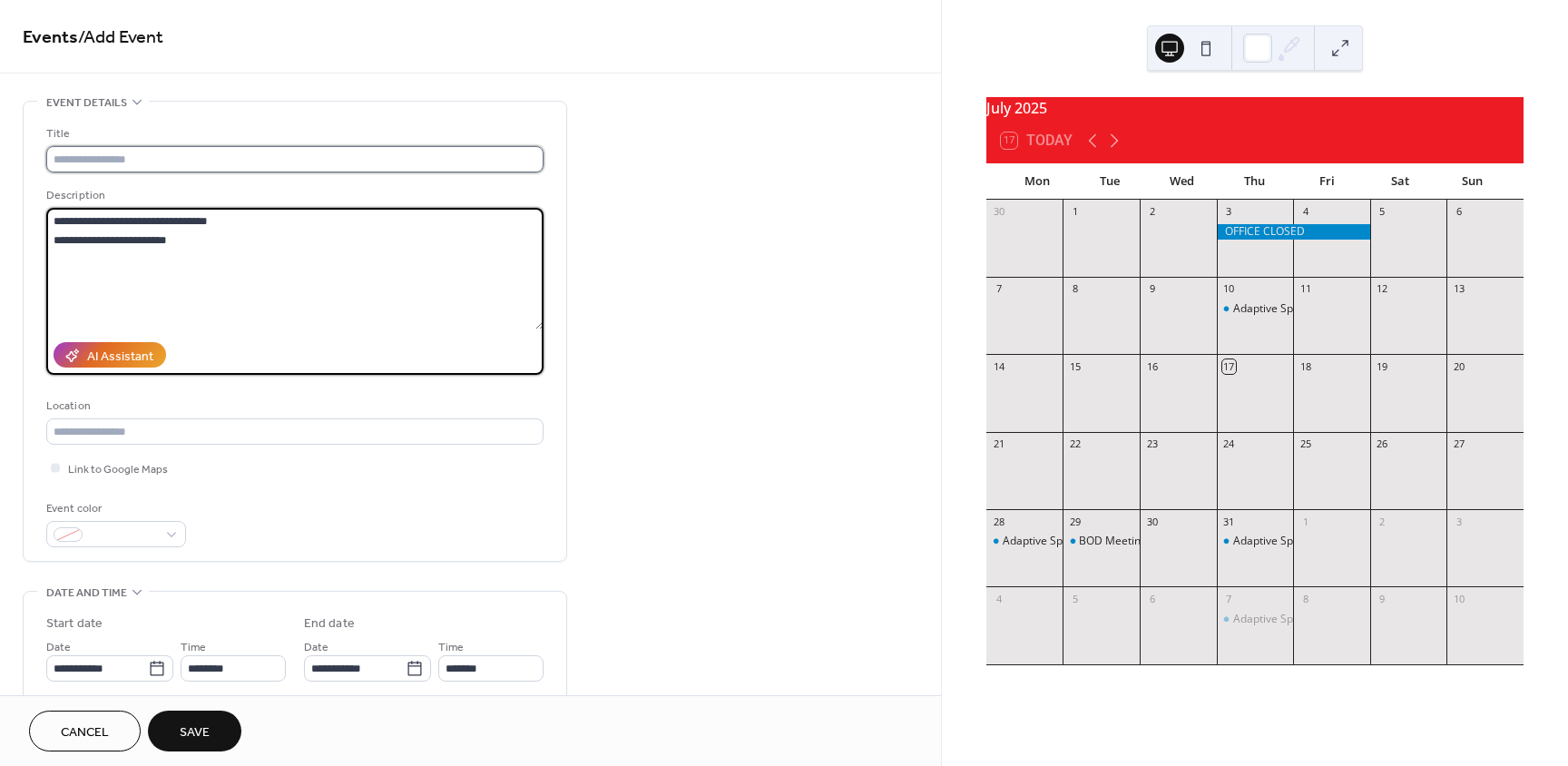 click at bounding box center [295, 159] 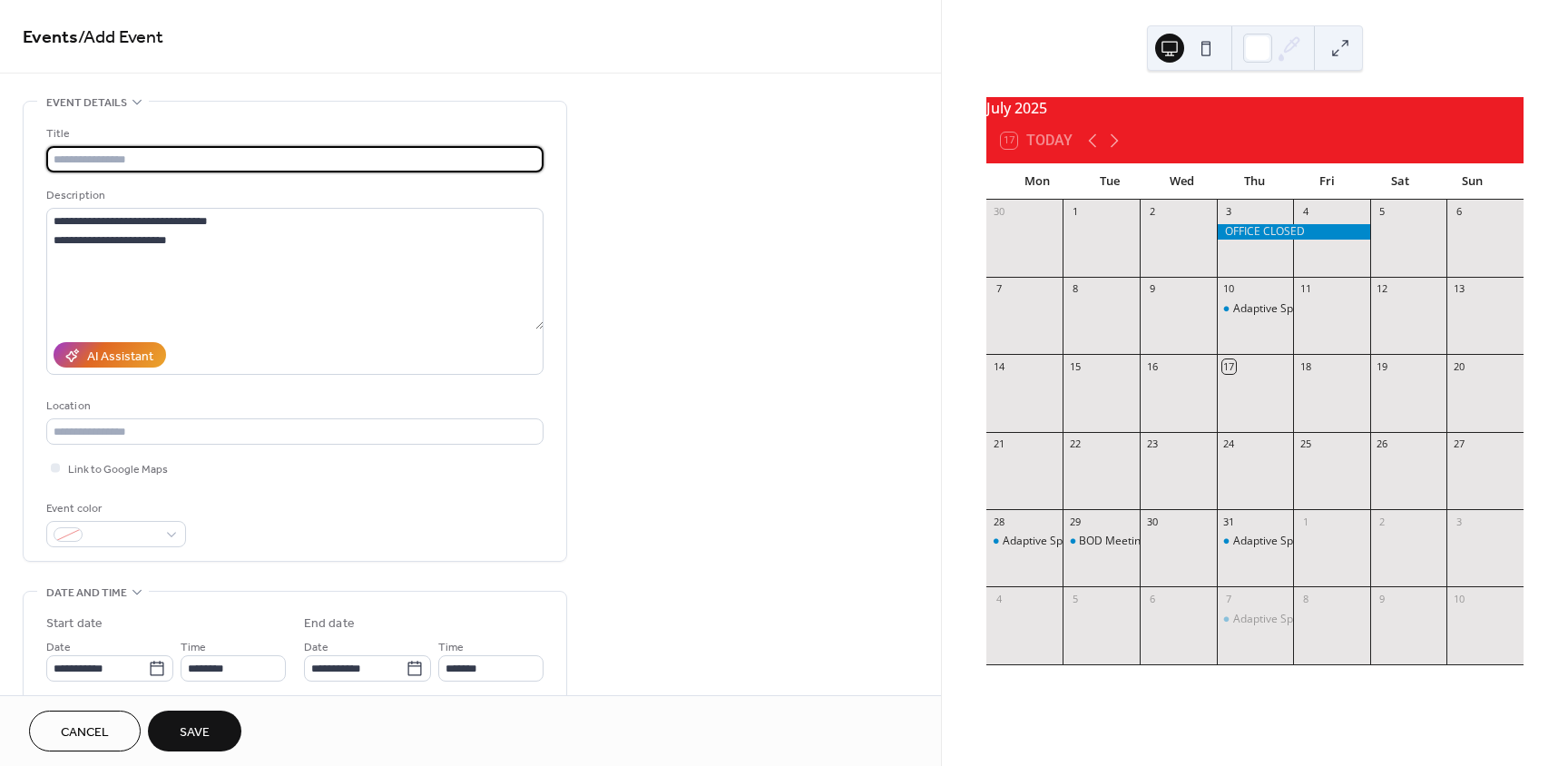 paste on "**********" 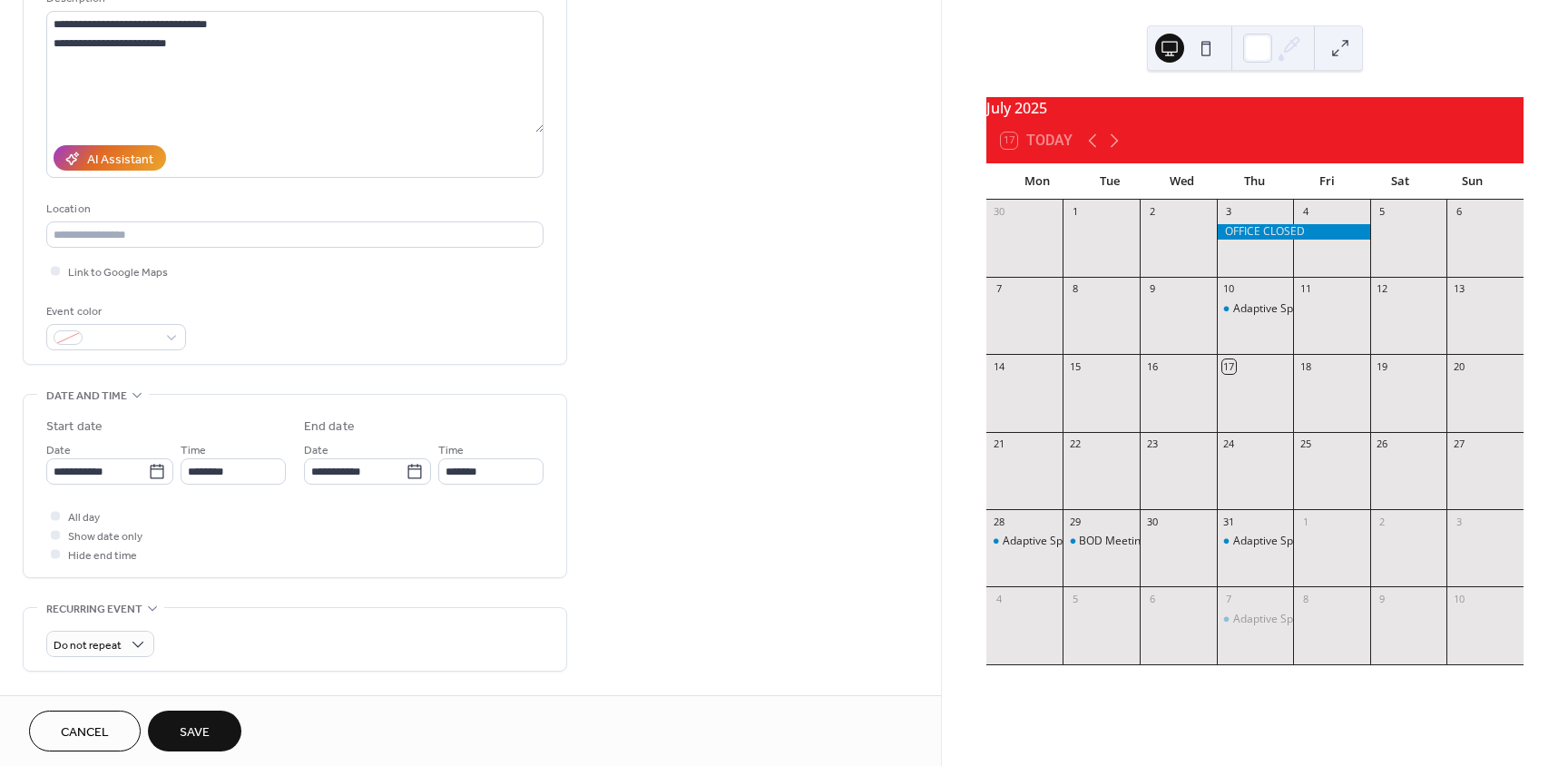 scroll, scrollTop: 272, scrollLeft: 0, axis: vertical 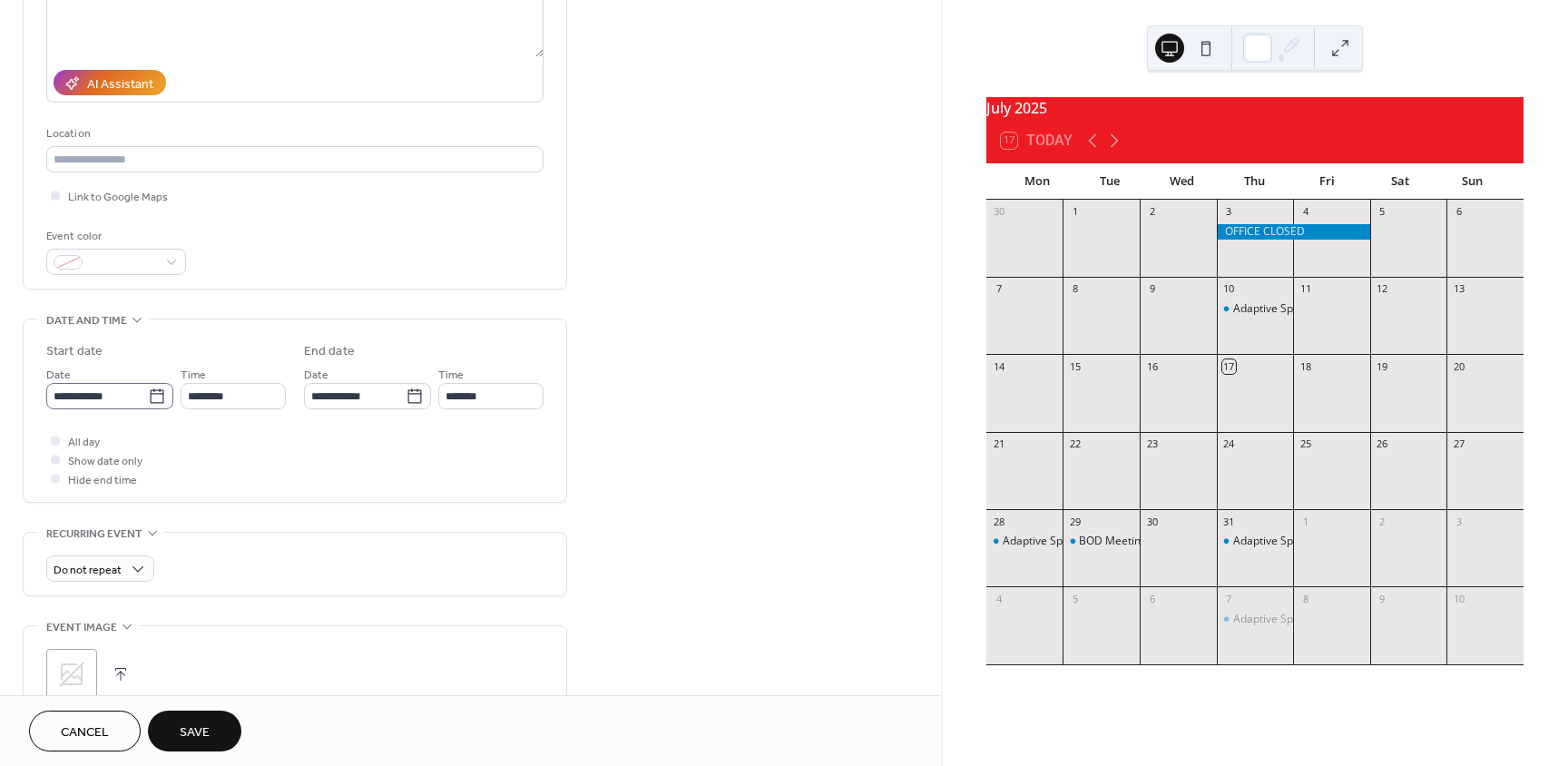 type on "**********" 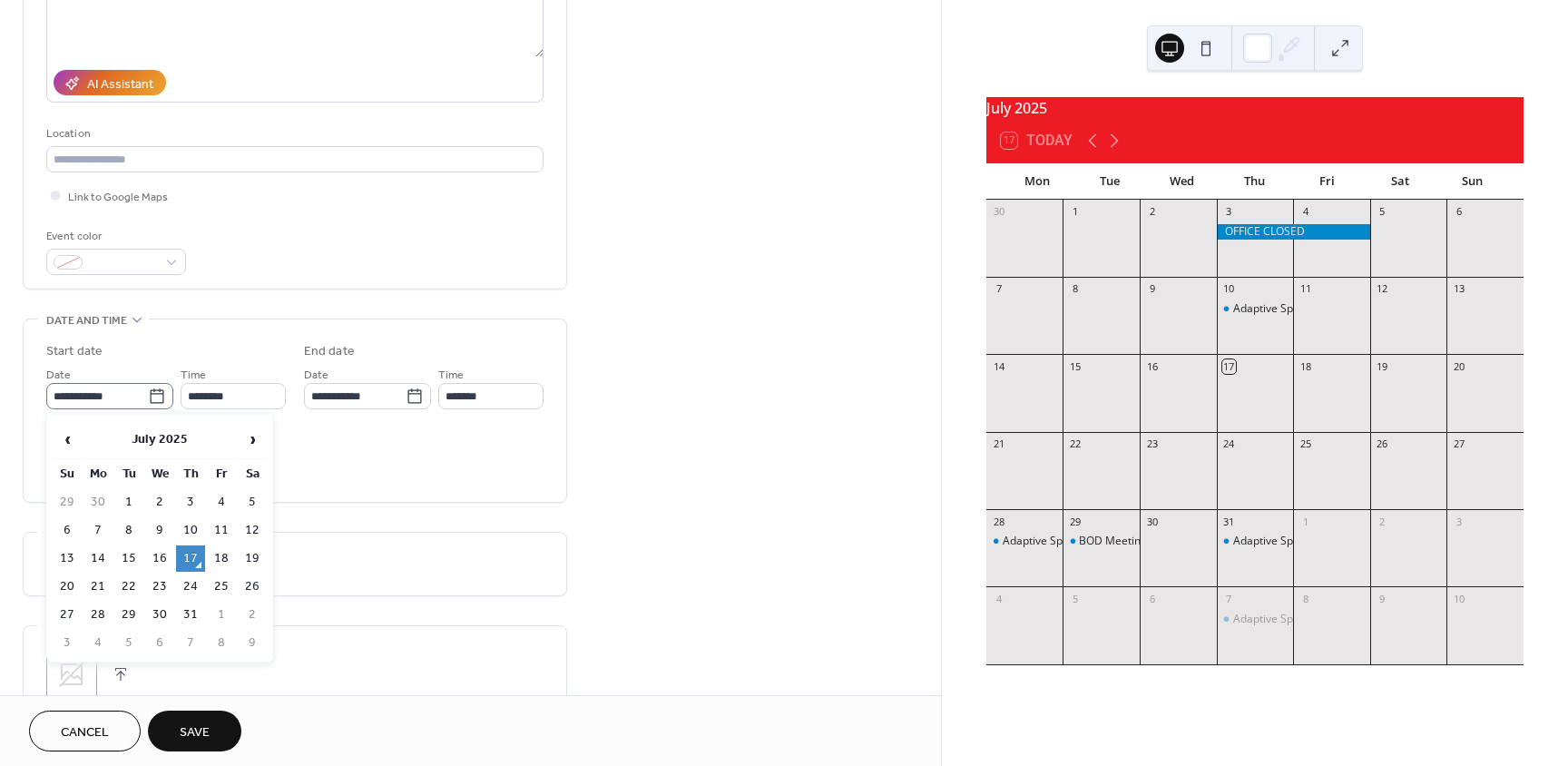 click 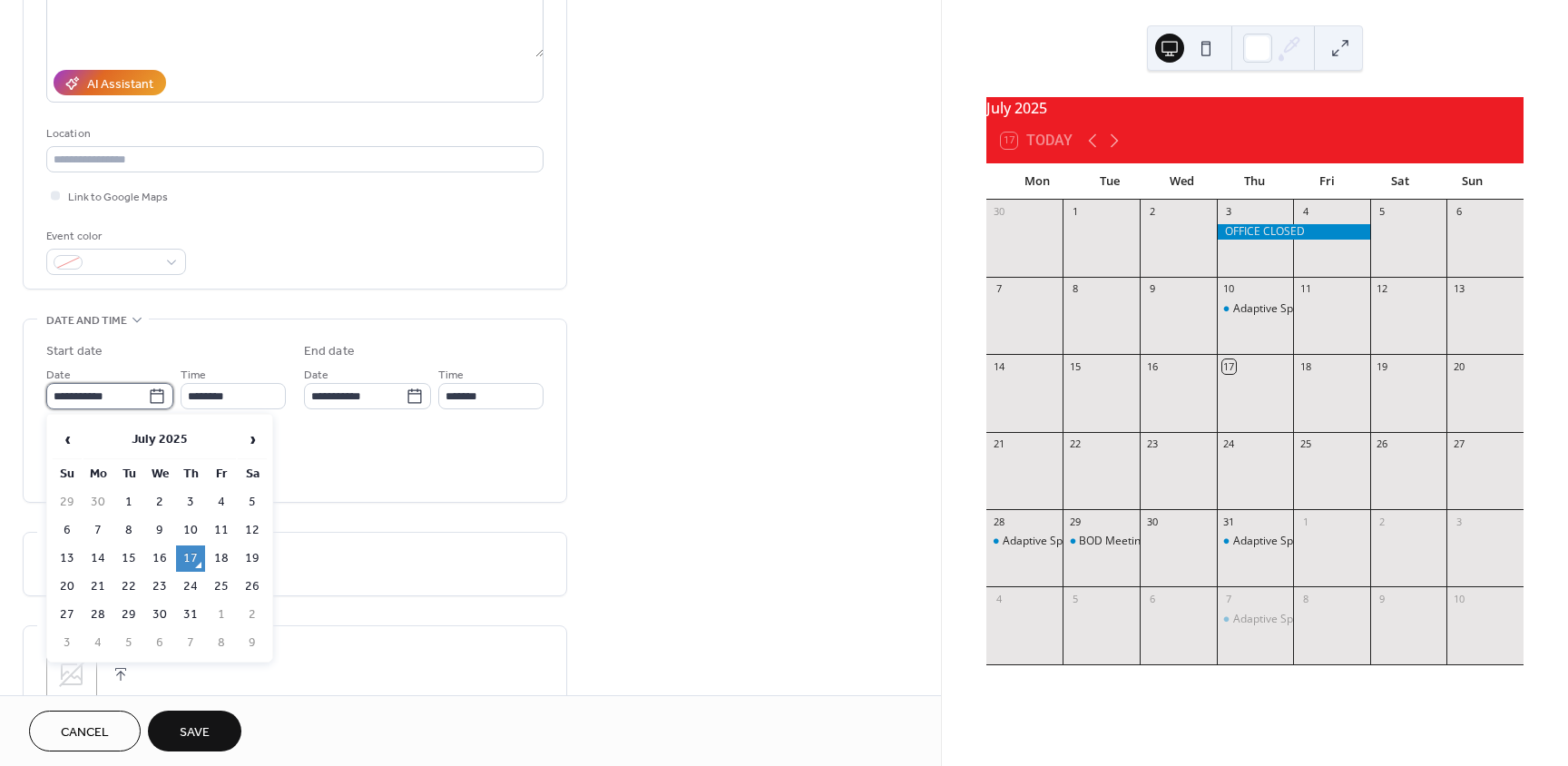 click on "**********" at bounding box center (97, 396) 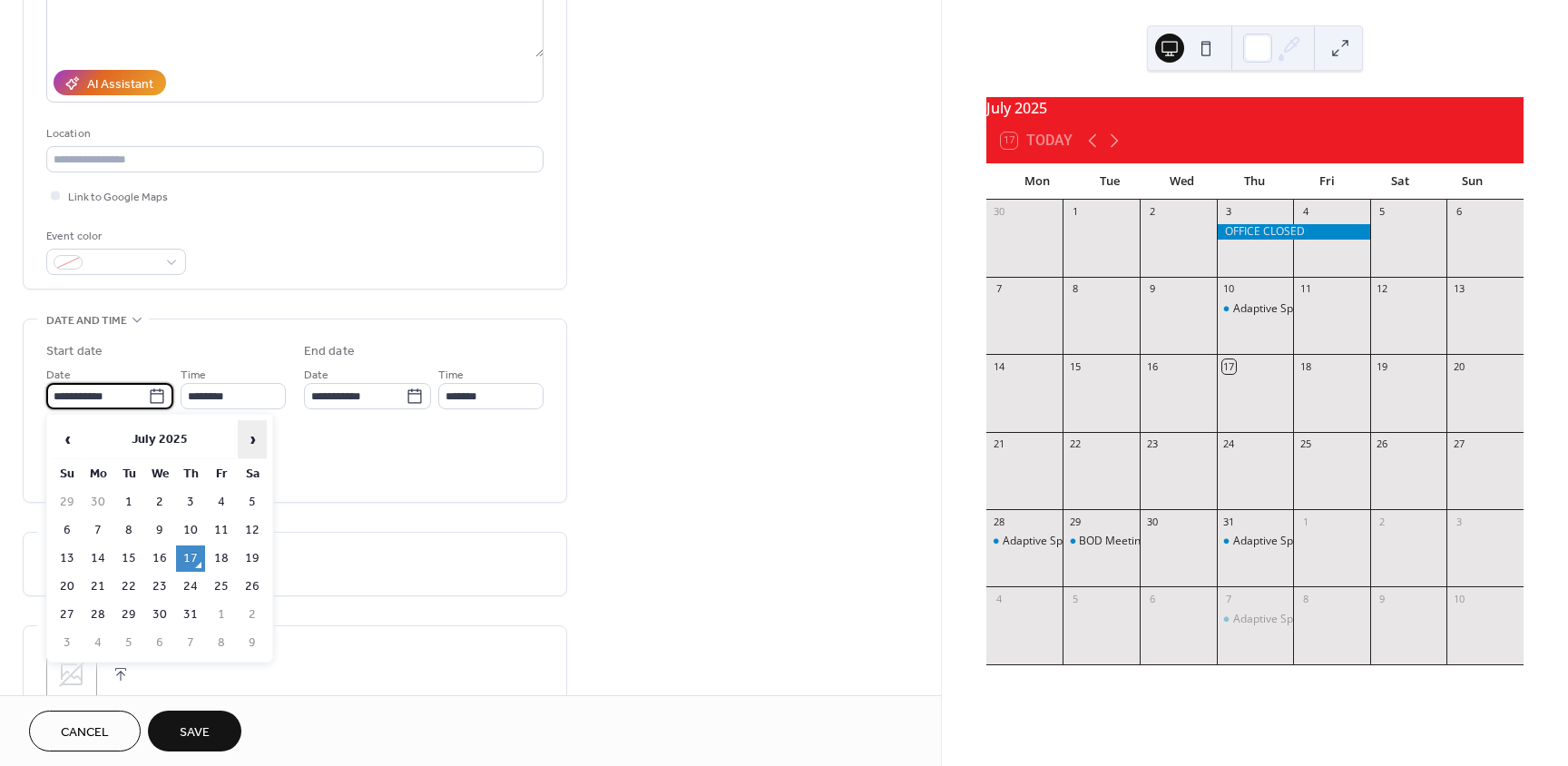 click on "›" at bounding box center (252, 439) 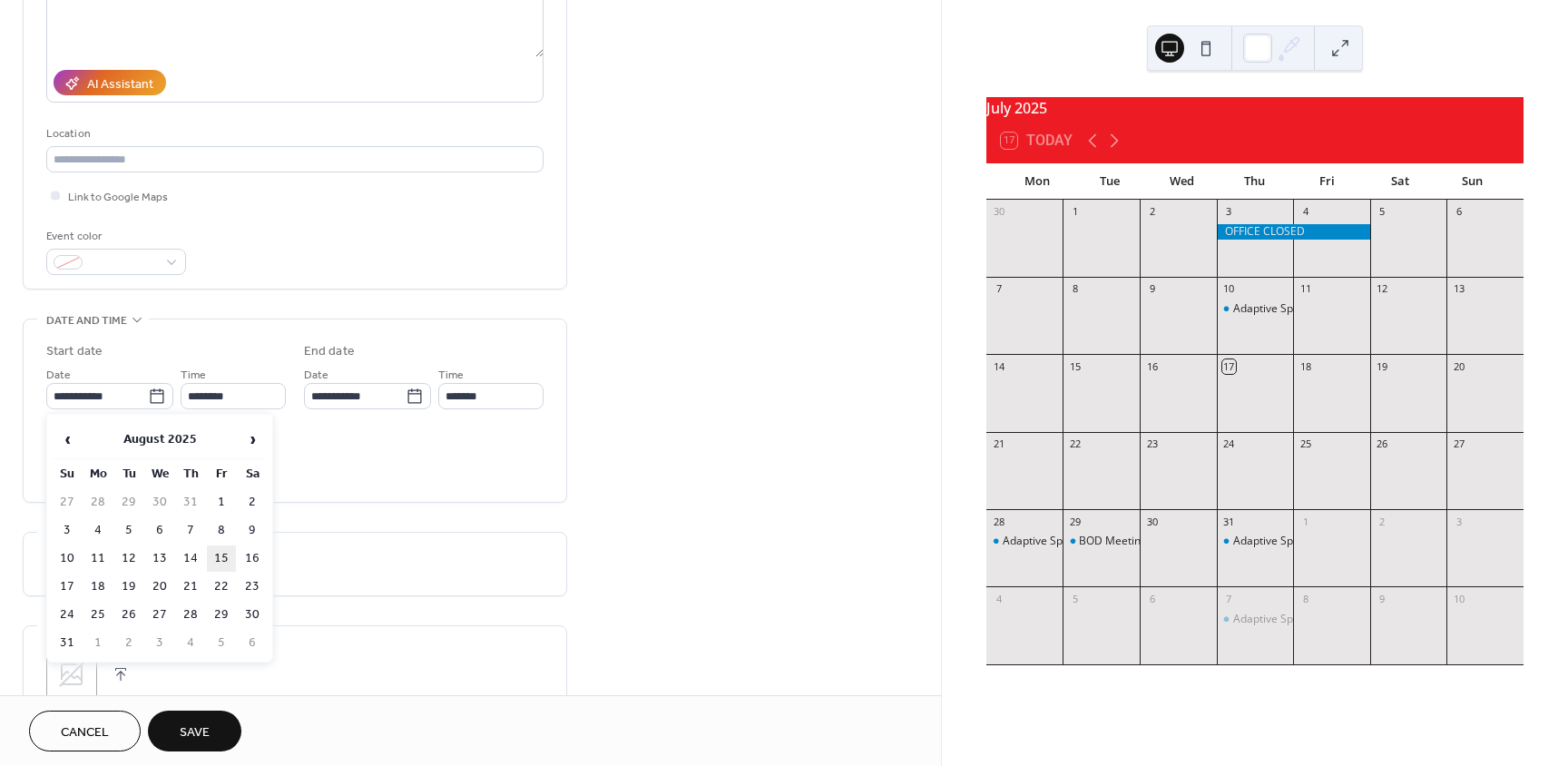 click on "15" at bounding box center (221, 558) 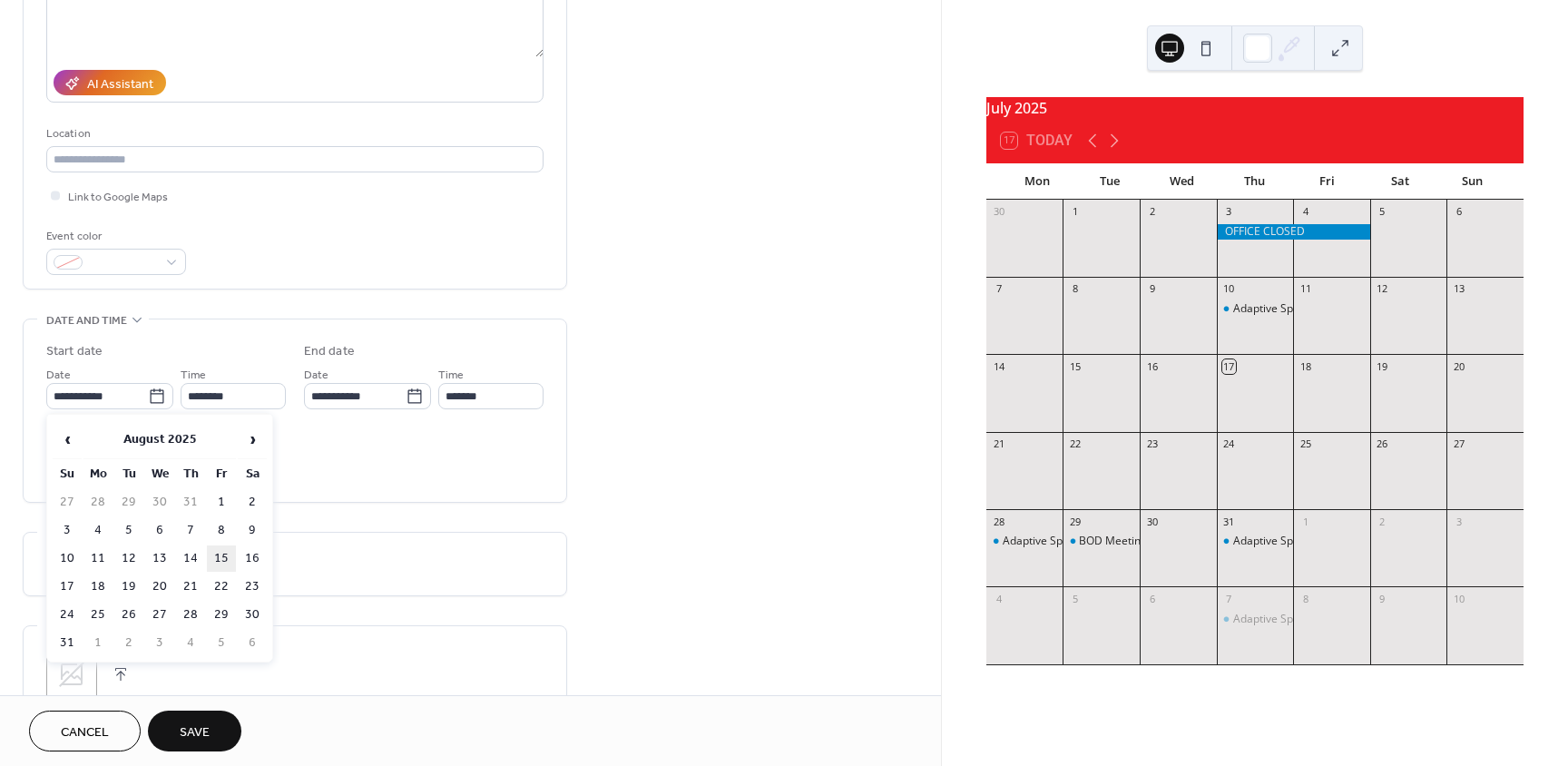 type on "**********" 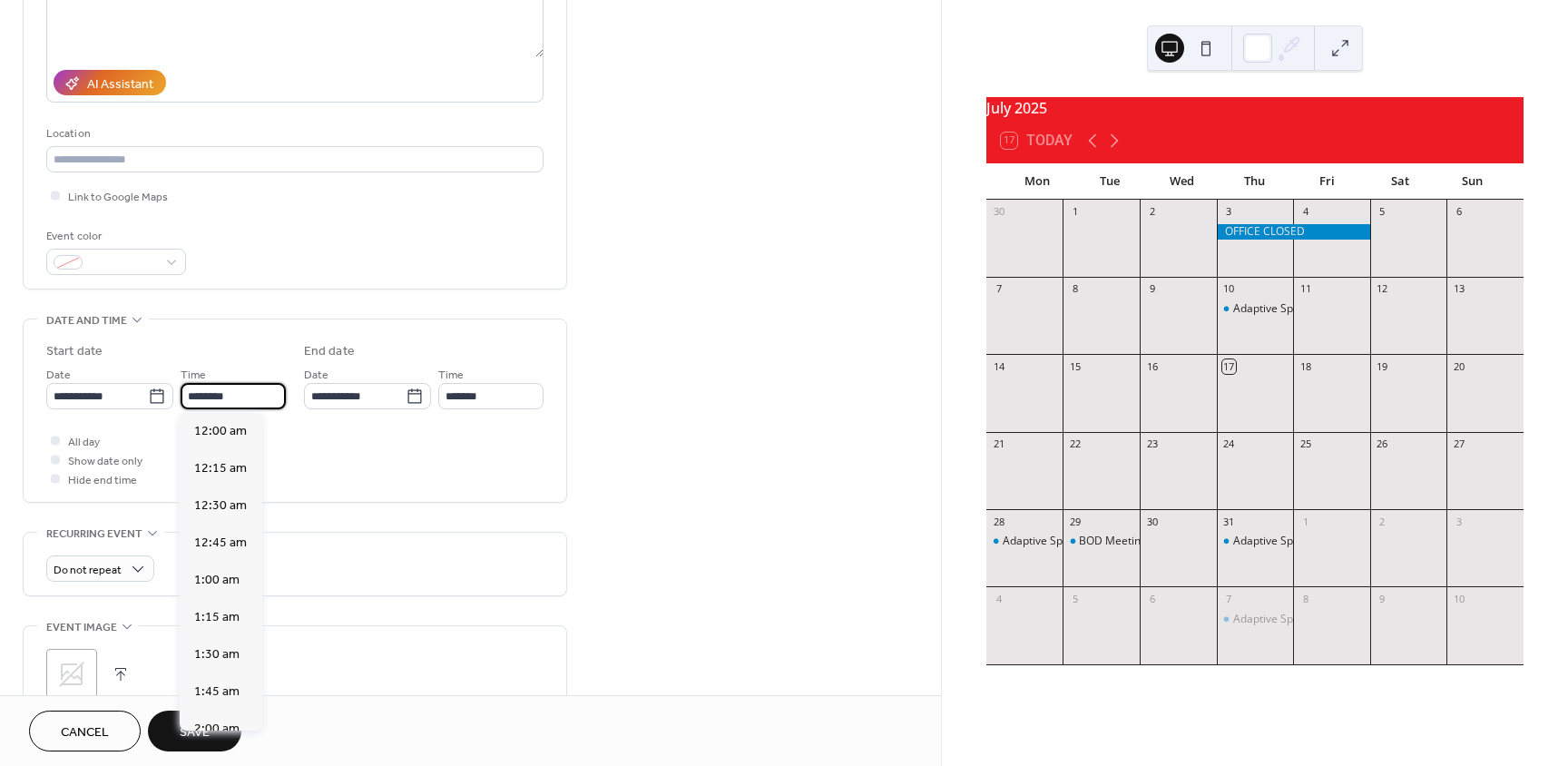click on "********" at bounding box center (233, 396) 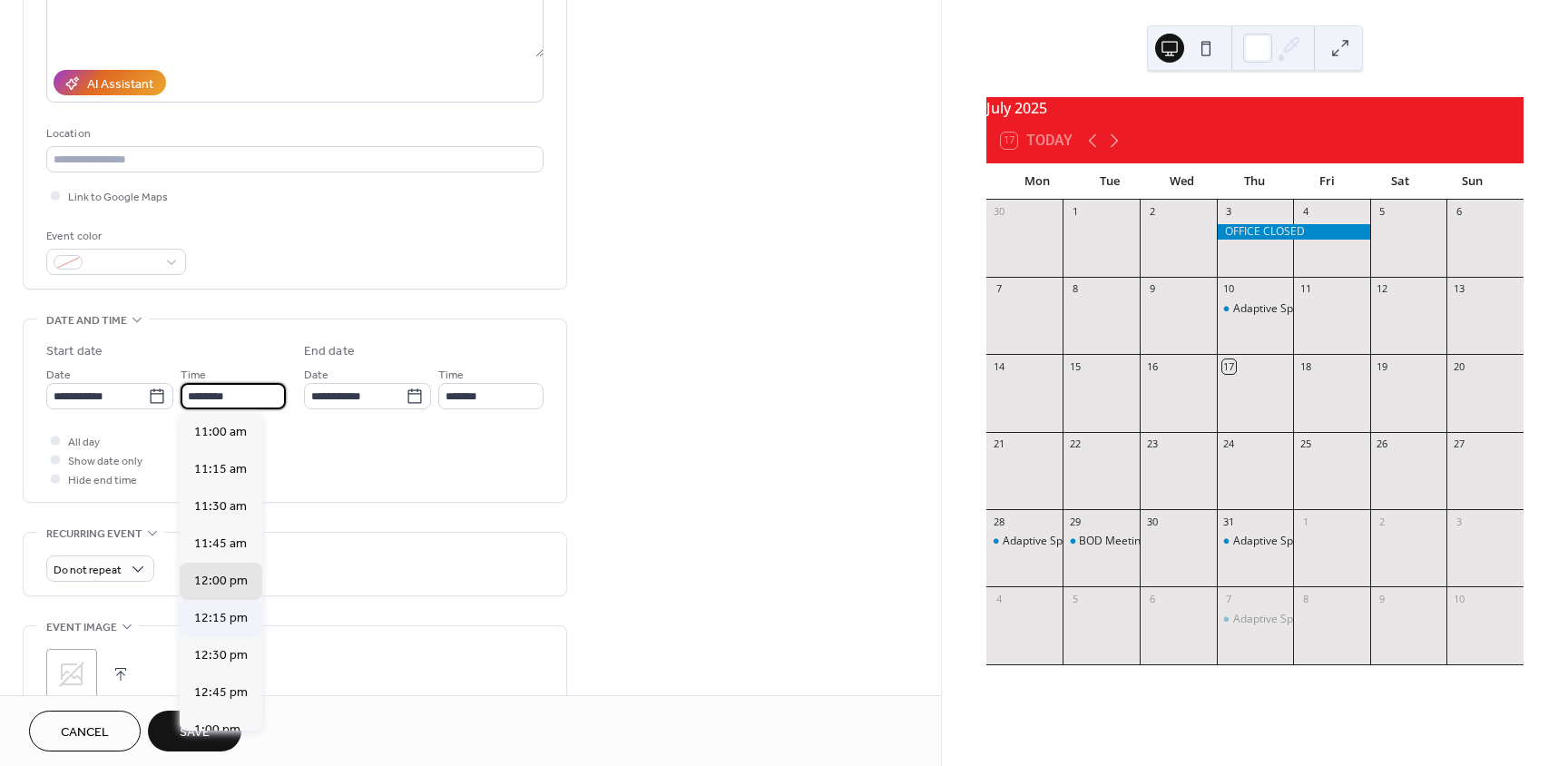 scroll, scrollTop: 1605, scrollLeft: 0, axis: vertical 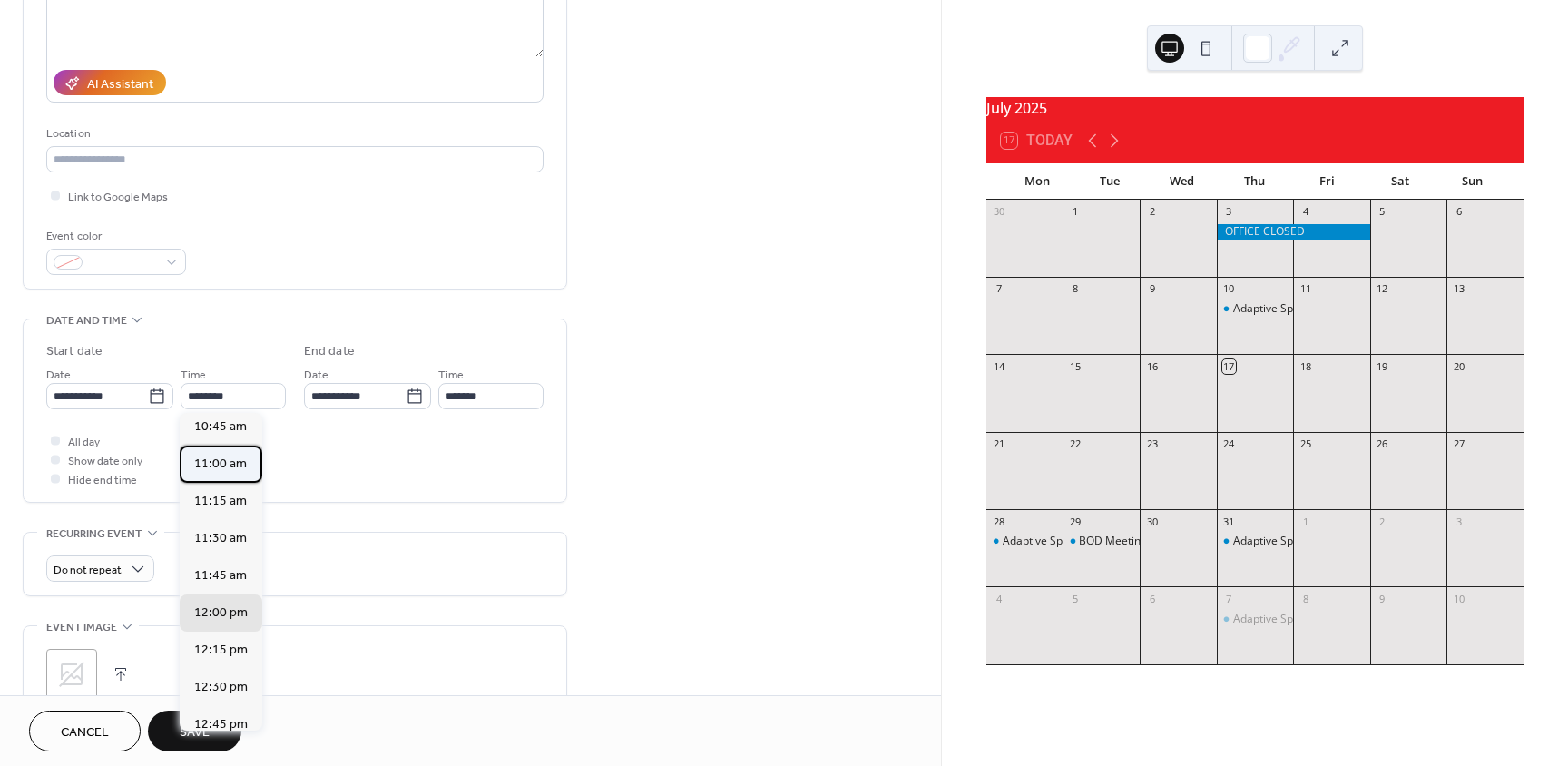 click on "11:00 am" at bounding box center (220, 464) 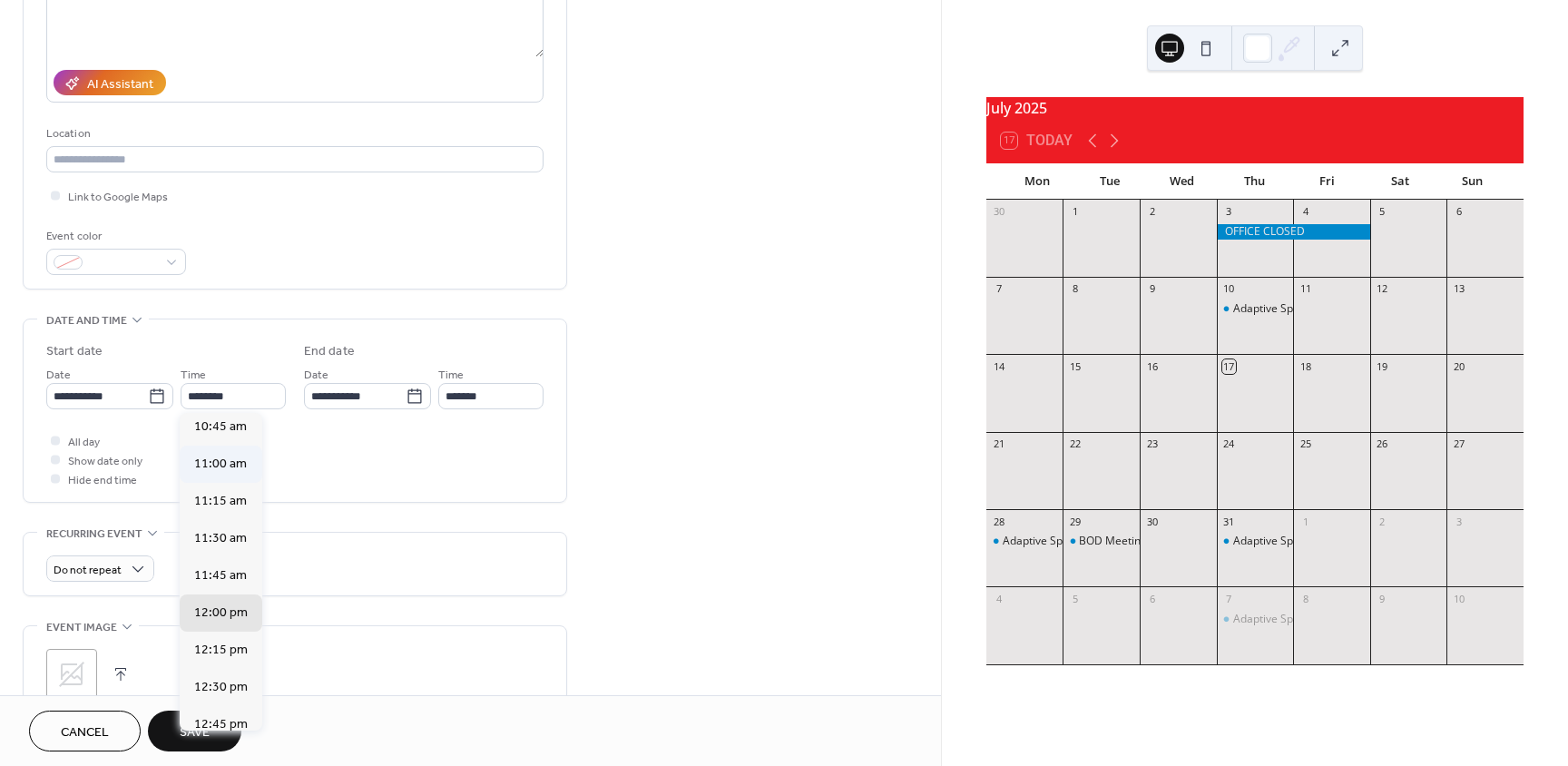 type on "********" 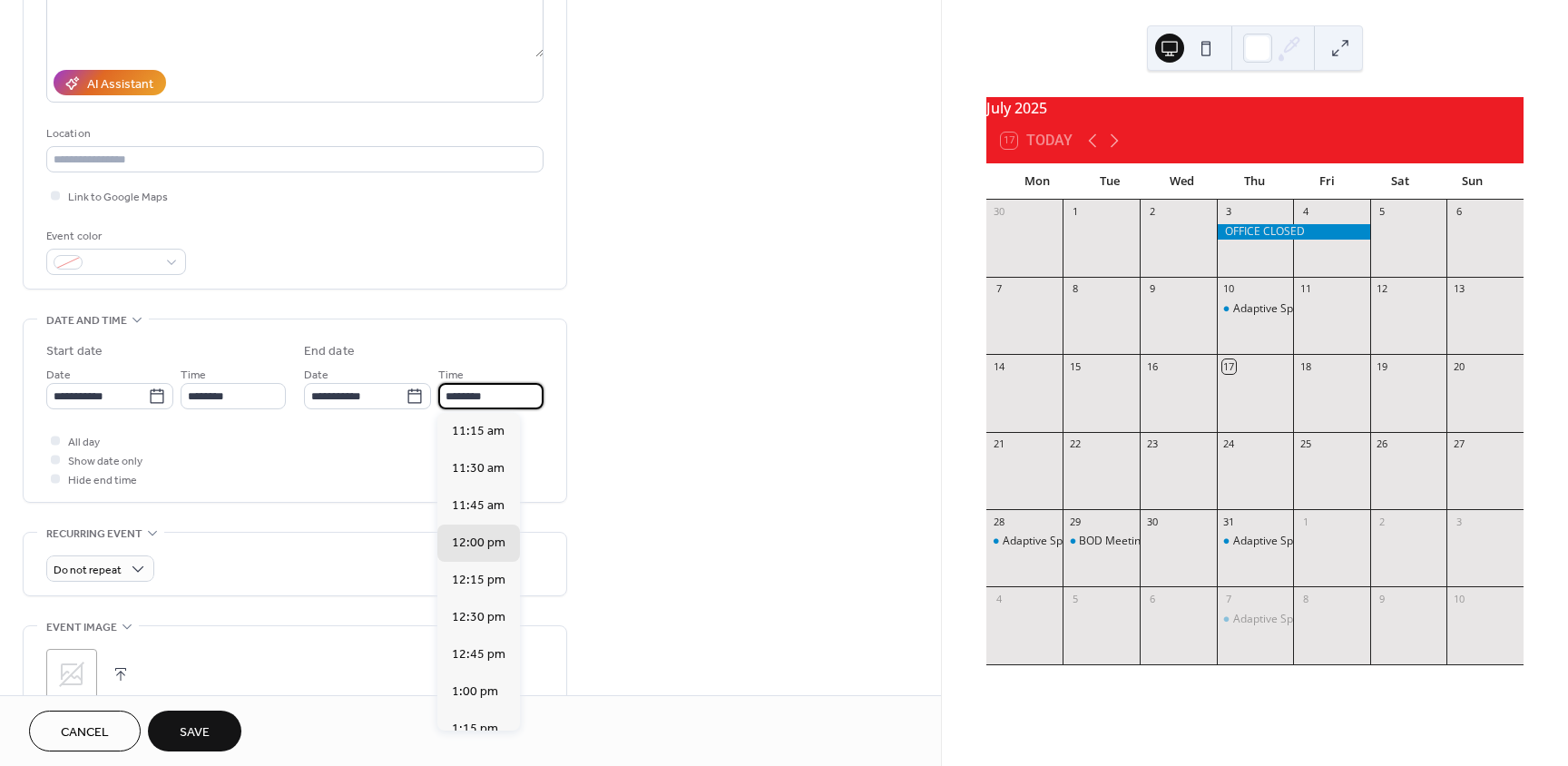 click on "********" at bounding box center (491, 396) 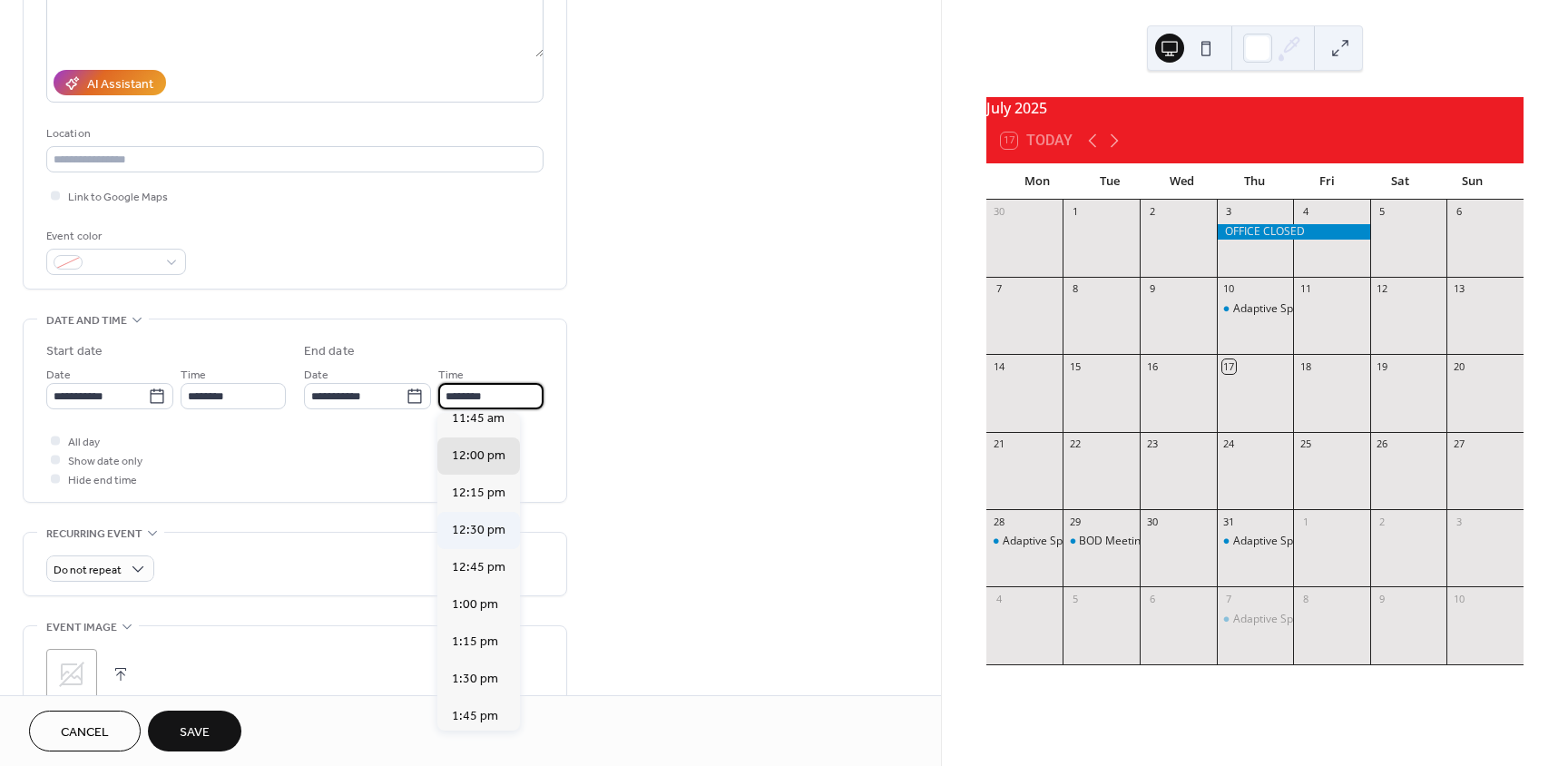 scroll, scrollTop: 91, scrollLeft: 0, axis: vertical 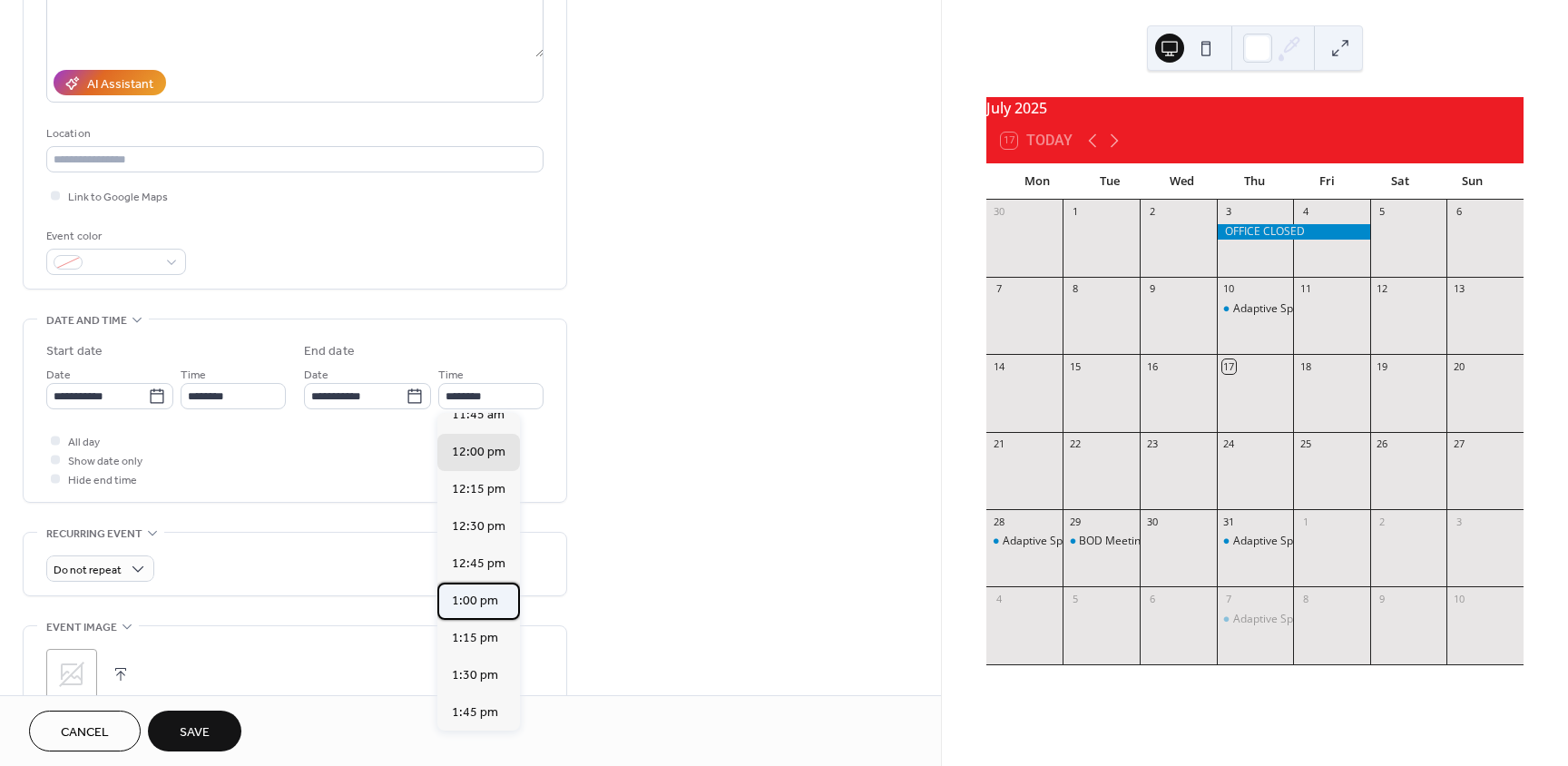 click on "1:00 pm" at bounding box center (475, 601) 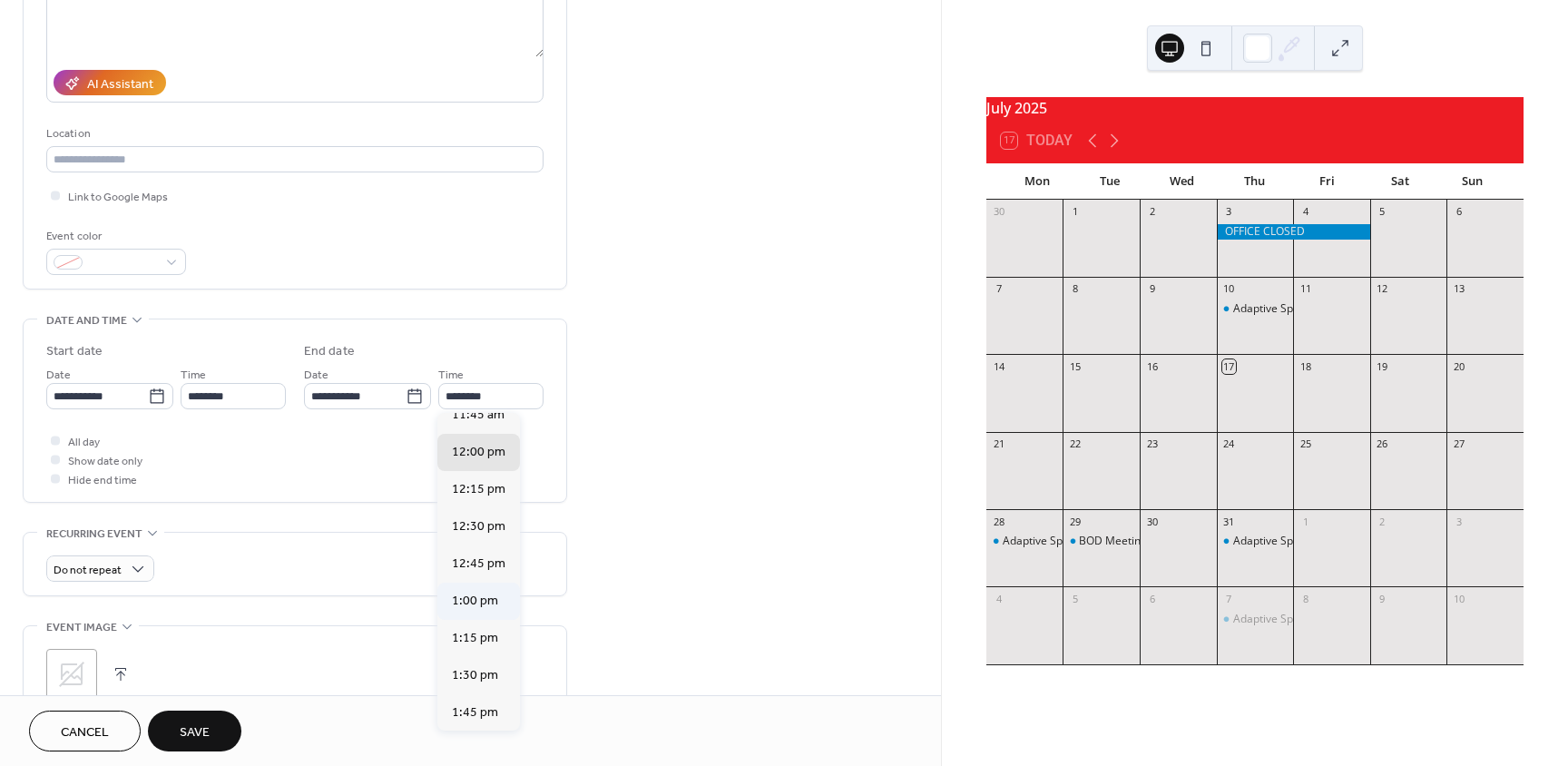 type on "*******" 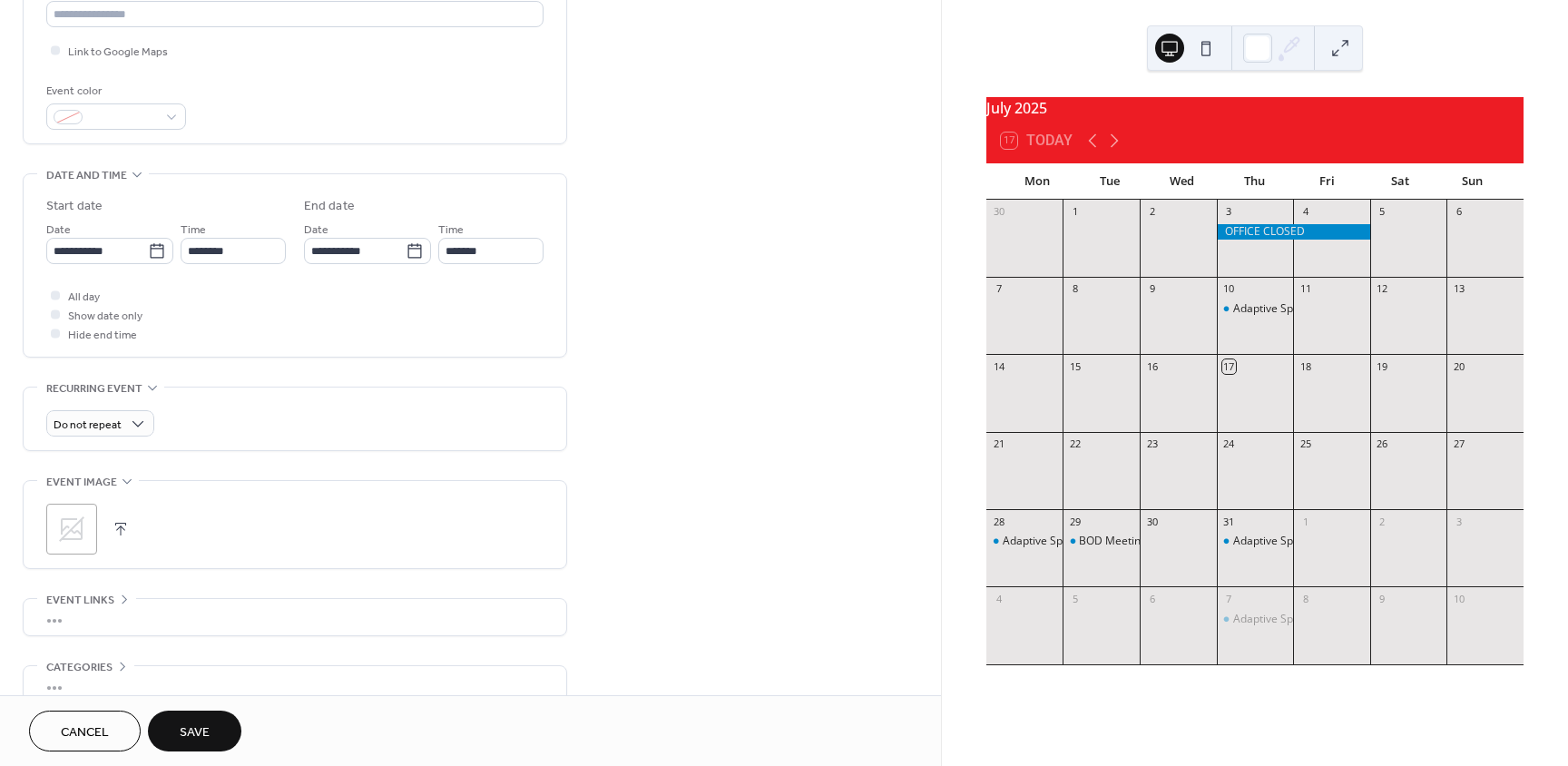 scroll, scrollTop: 454, scrollLeft: 0, axis: vertical 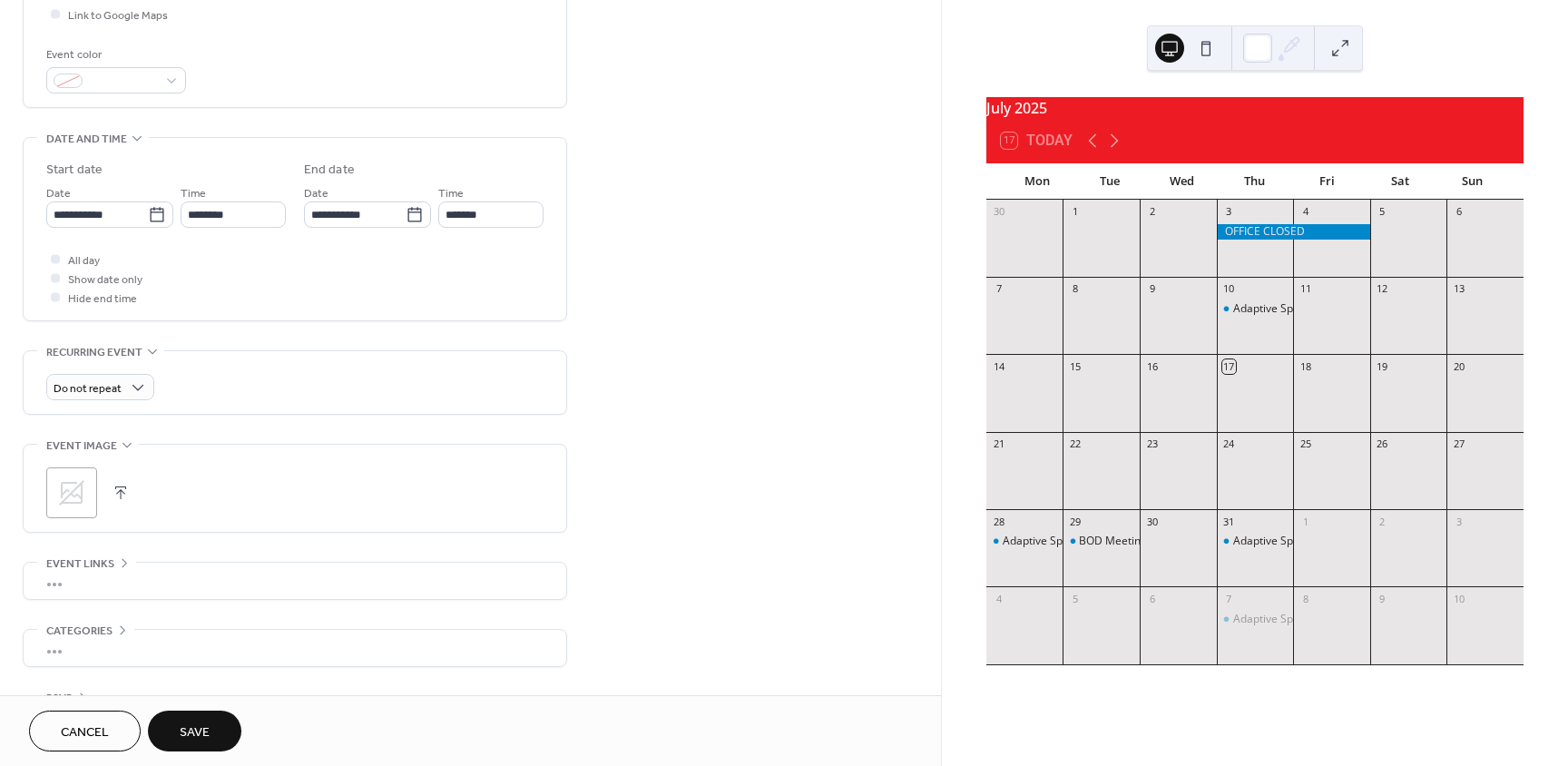 click on "Save" at bounding box center [194, 732] 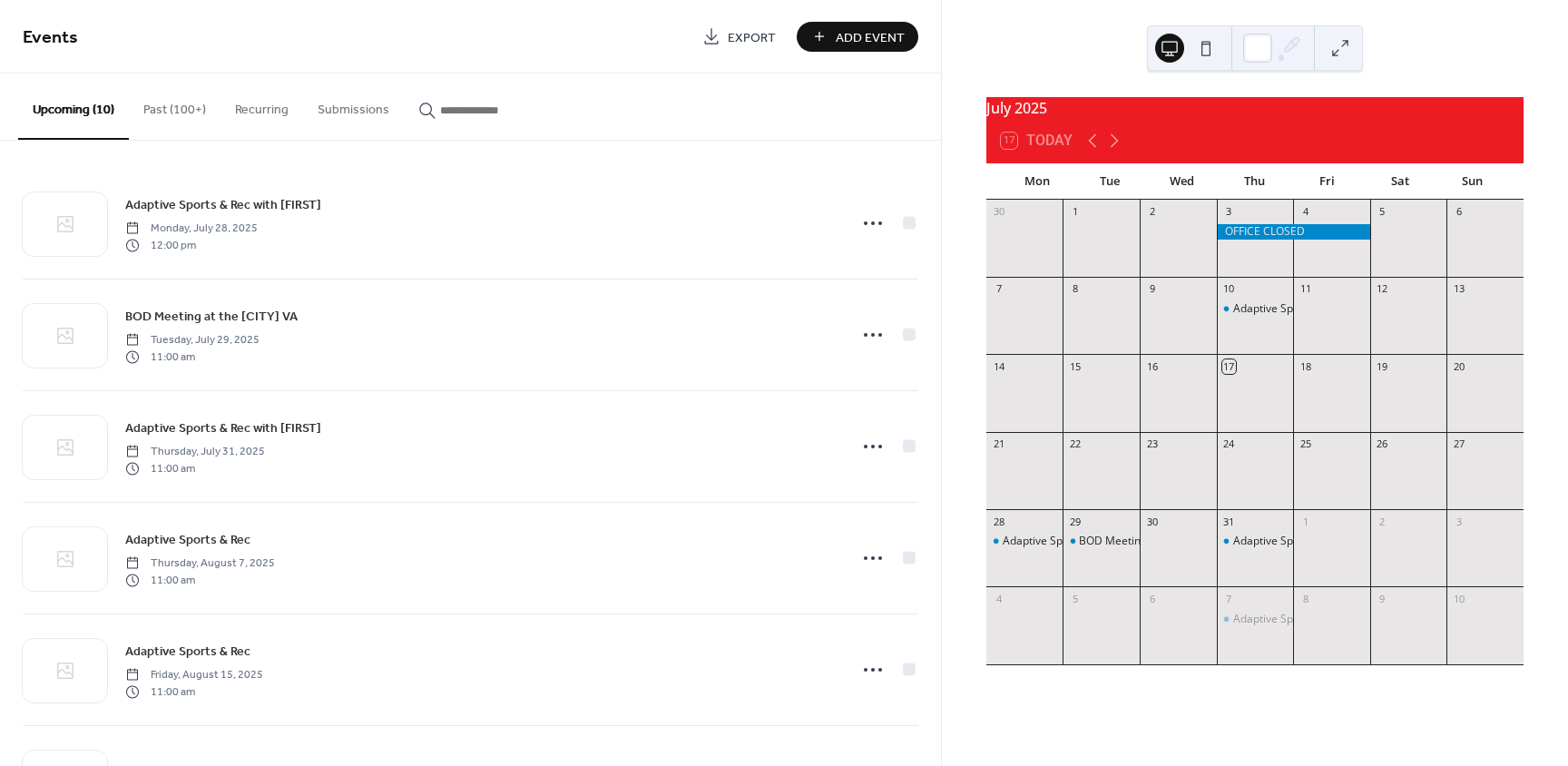 click on "Add Event" at bounding box center (870, 37) 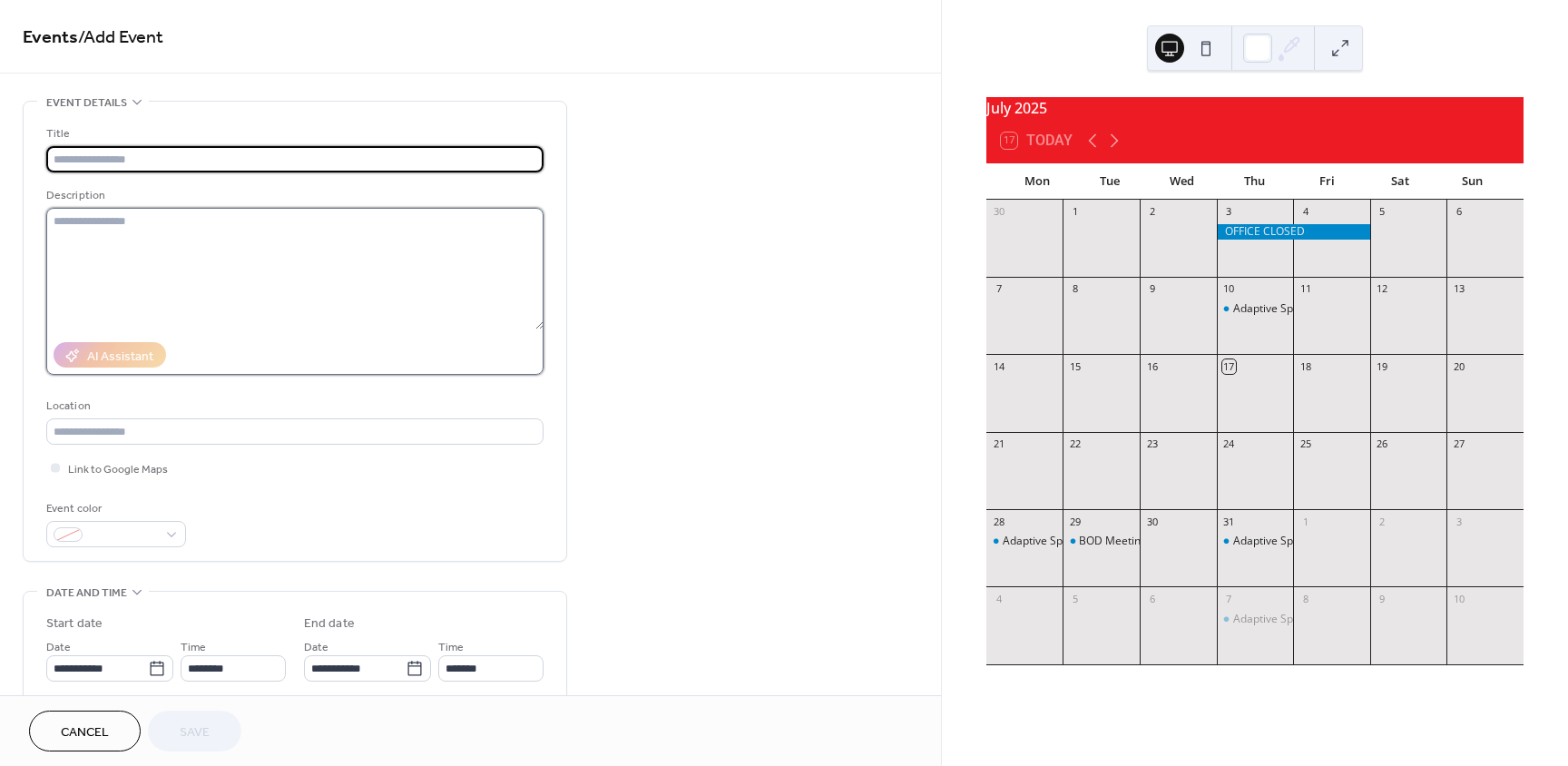 click at bounding box center (295, 269) 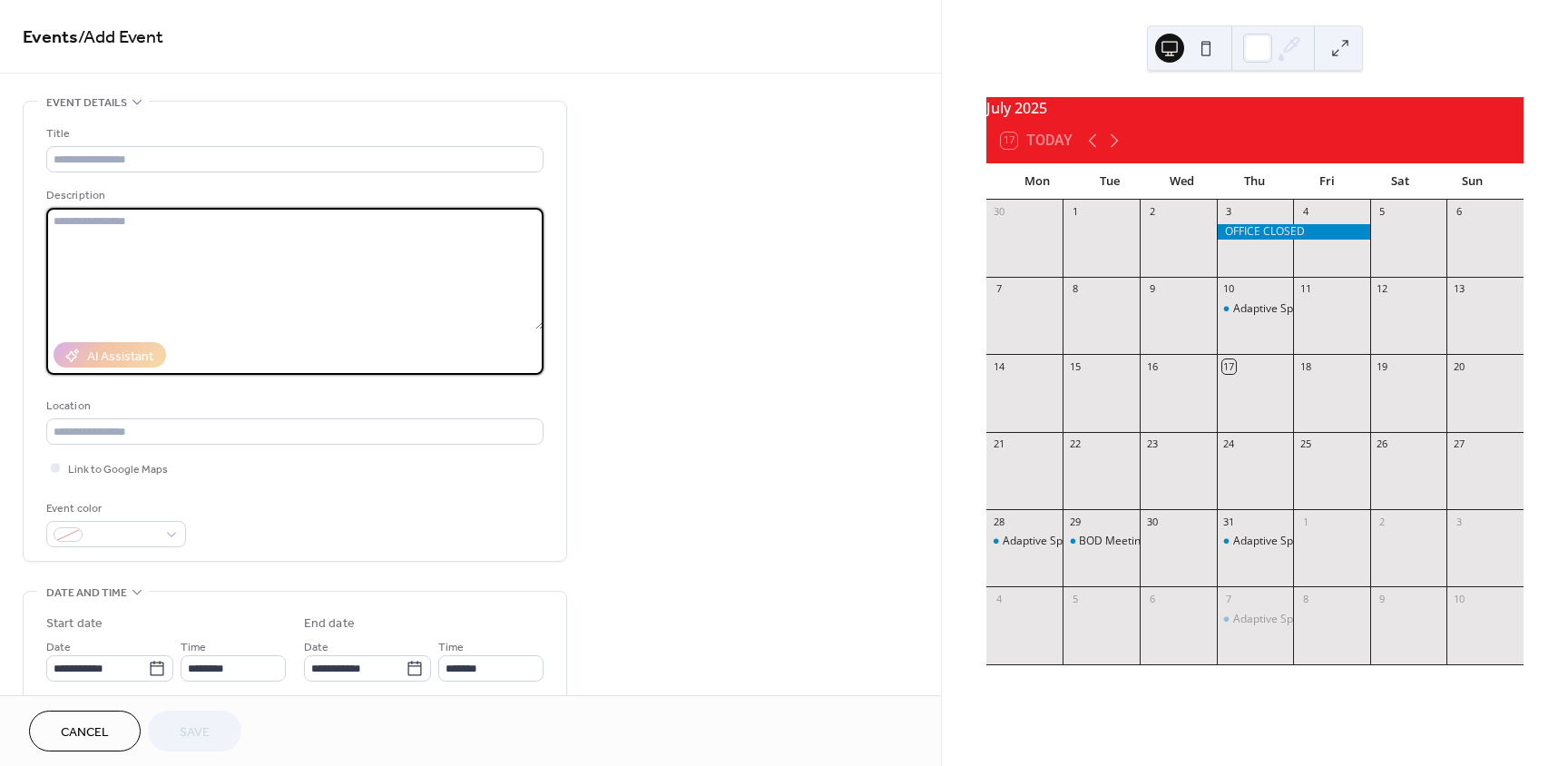 paste on "**********" 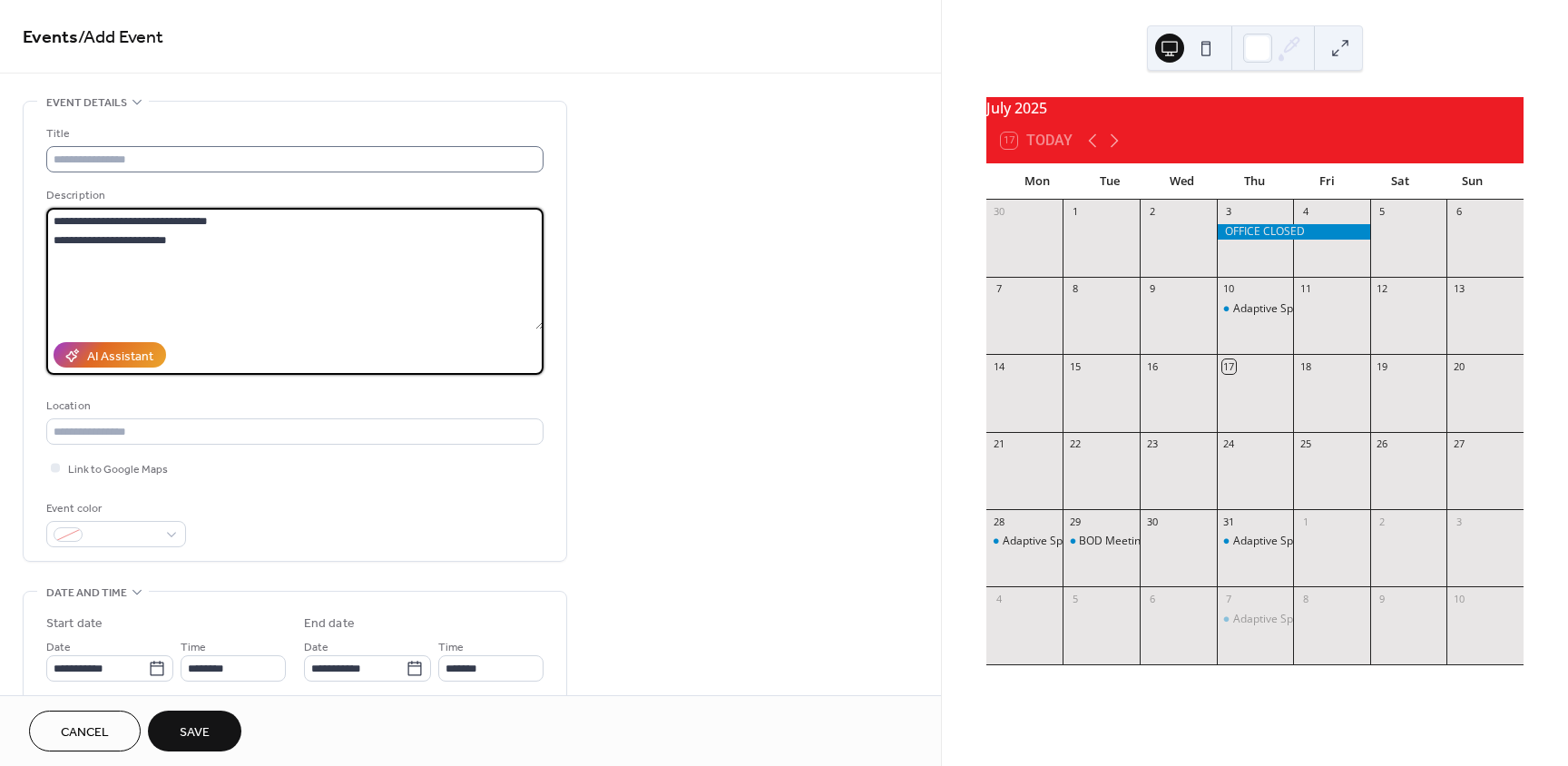 type on "**********" 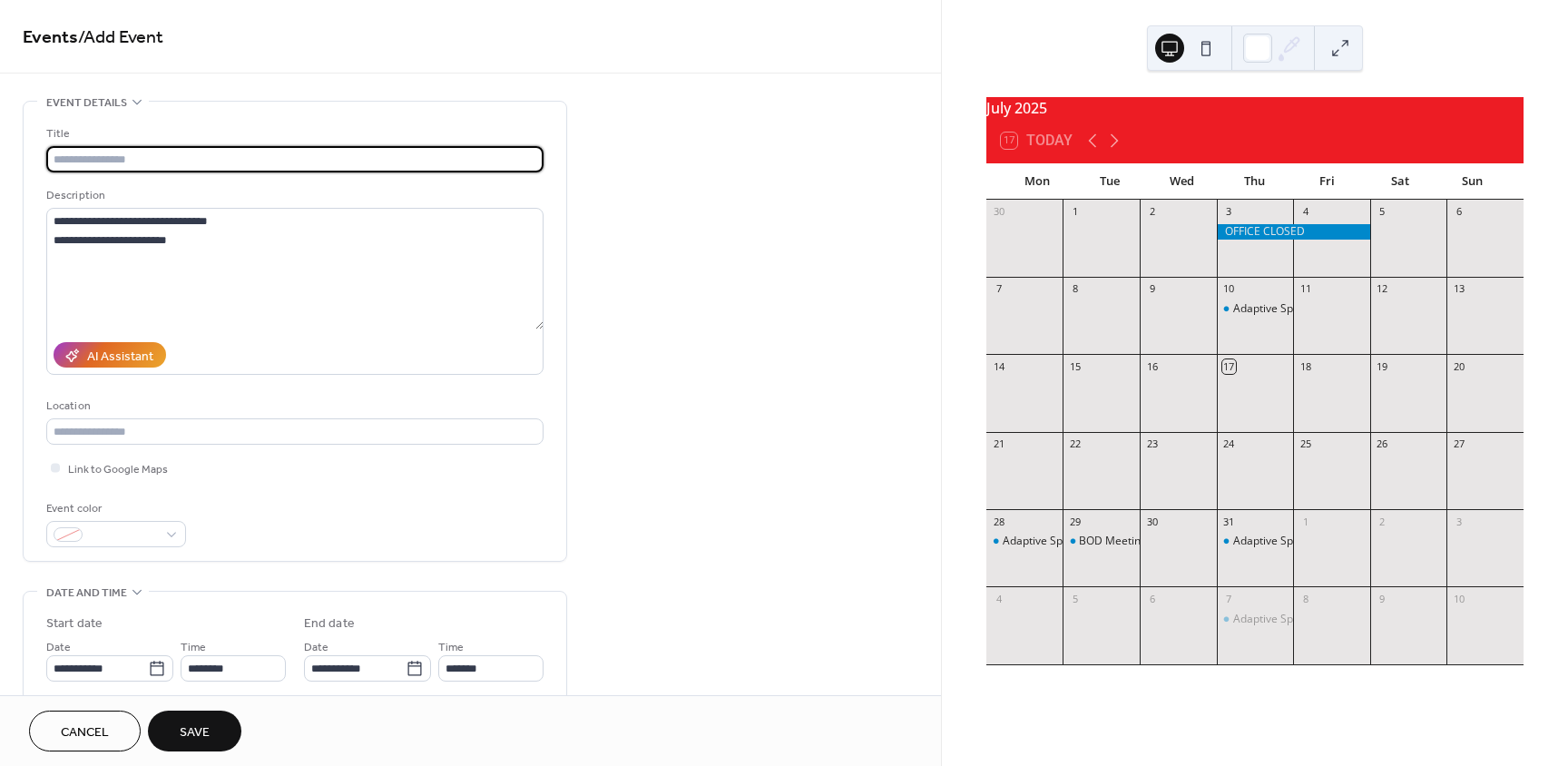 click at bounding box center (295, 159) 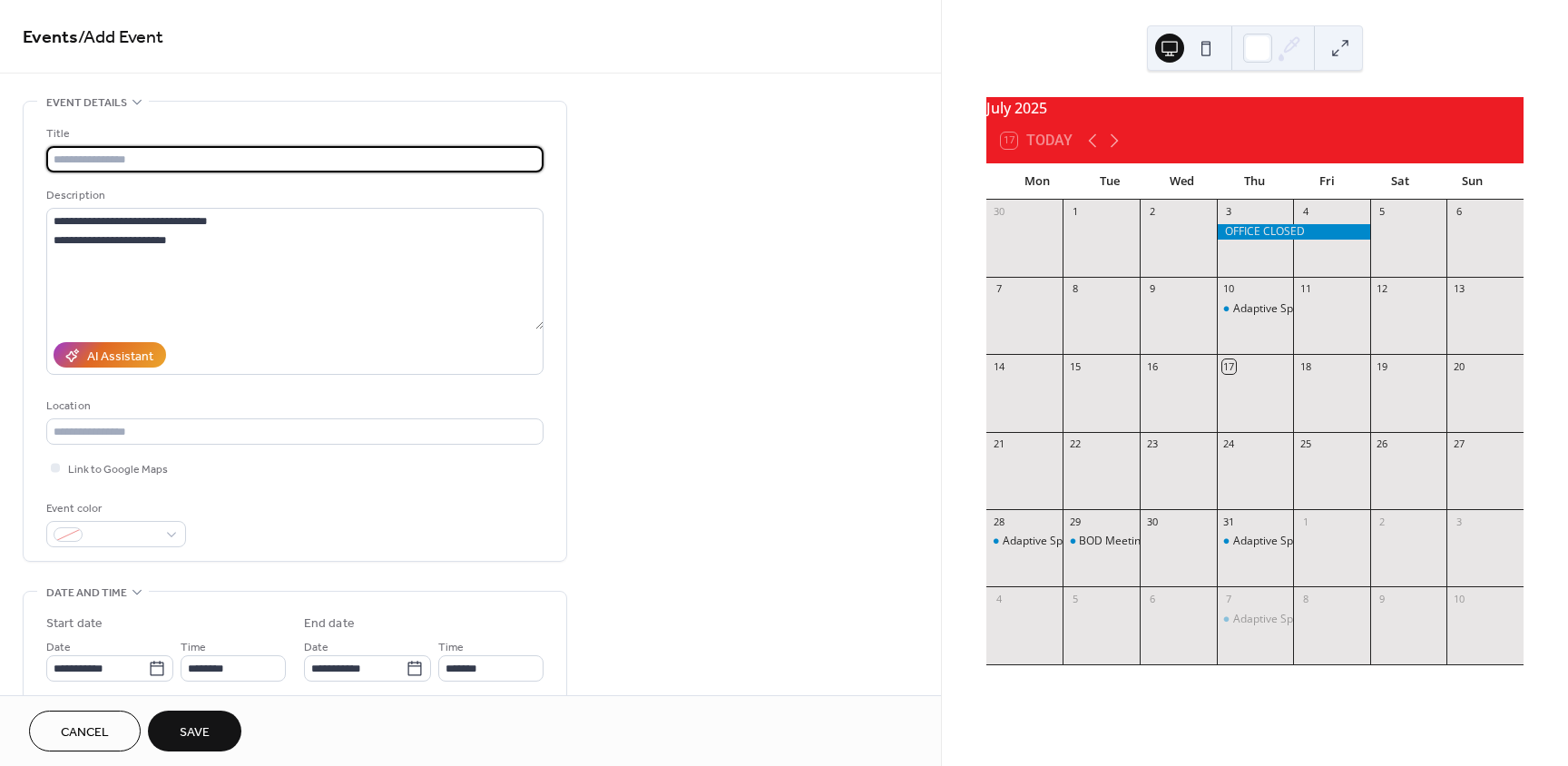 paste on "**********" 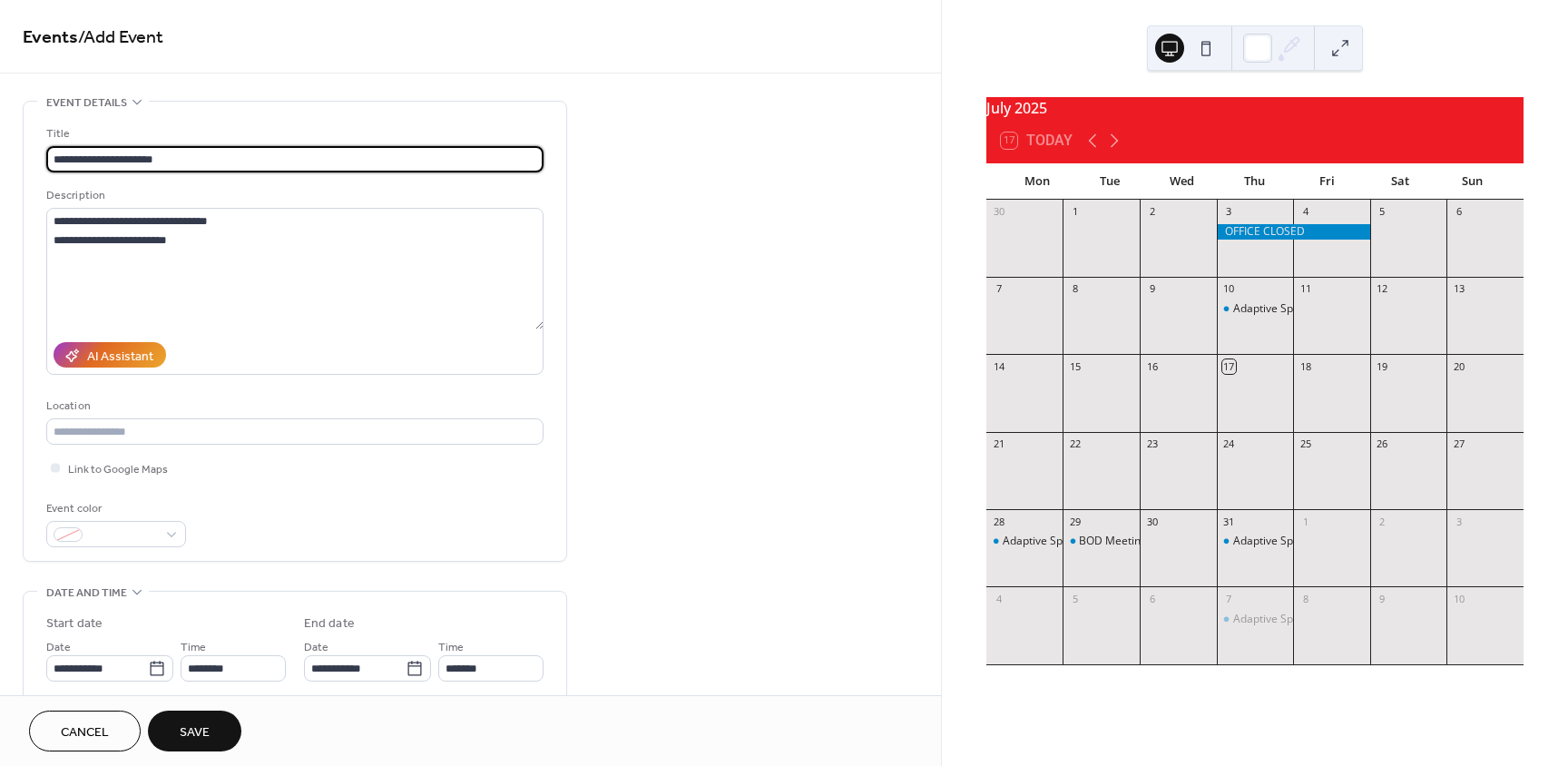 scroll, scrollTop: 182, scrollLeft: 0, axis: vertical 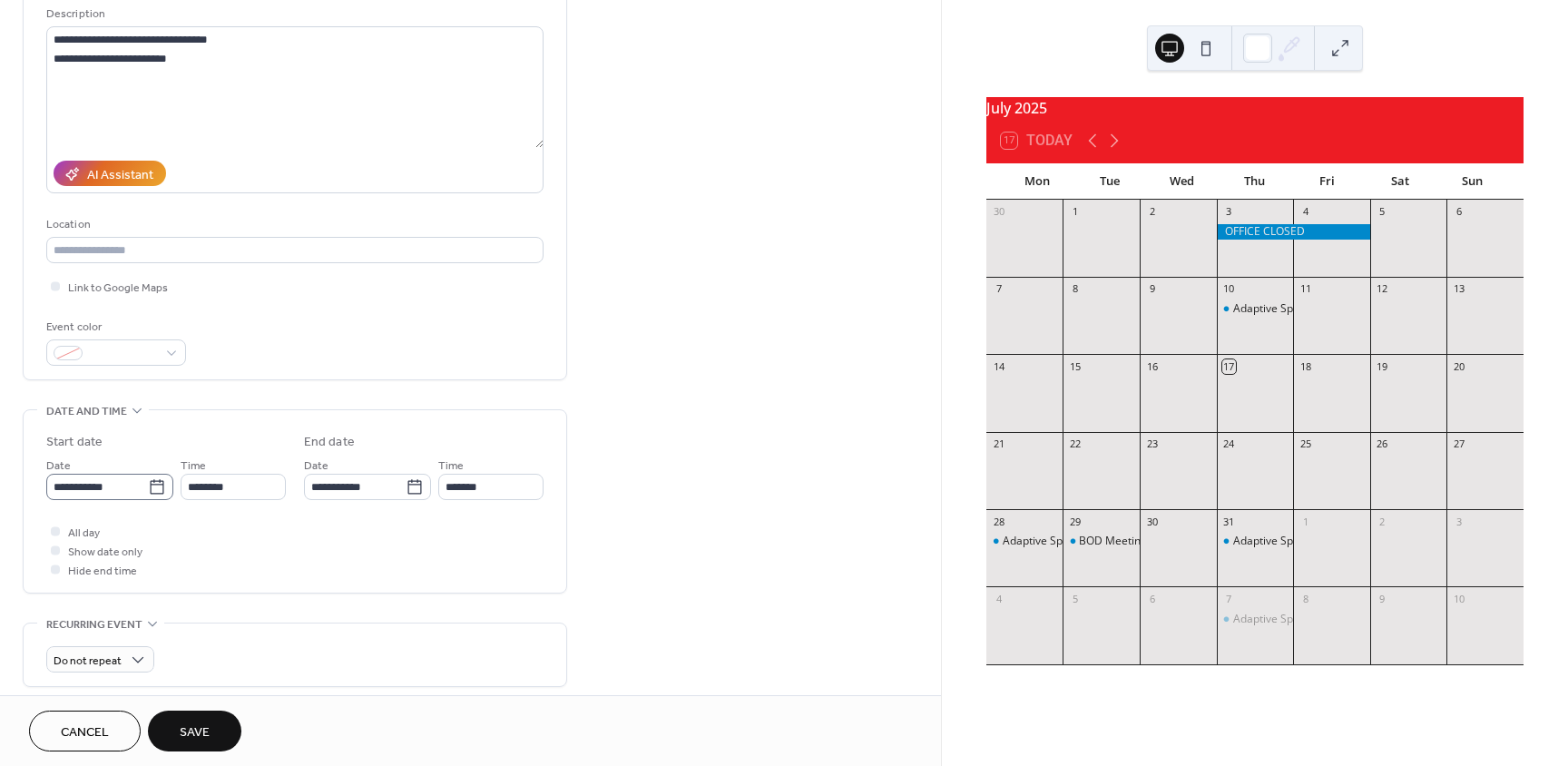 type on "**********" 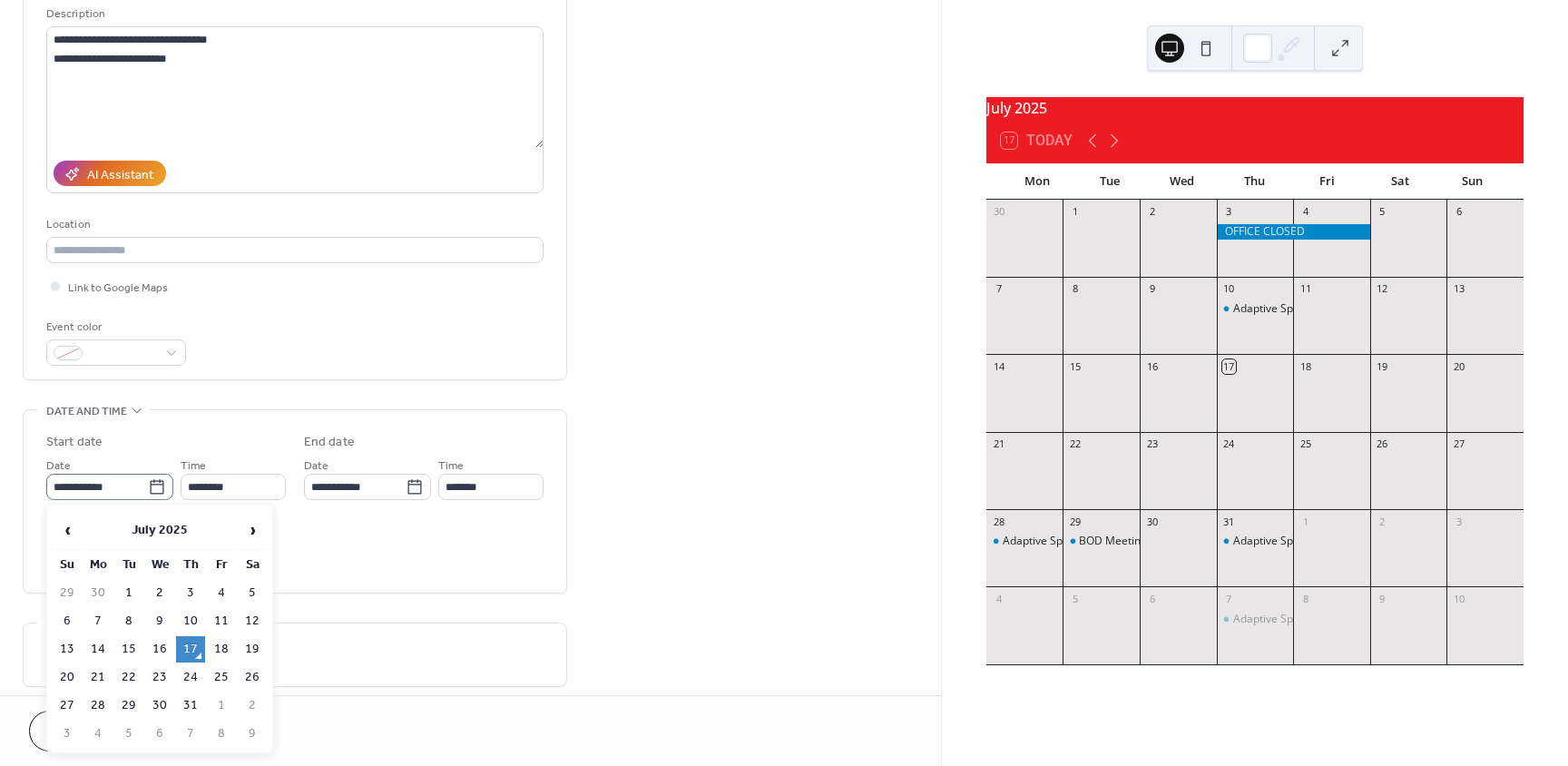 click 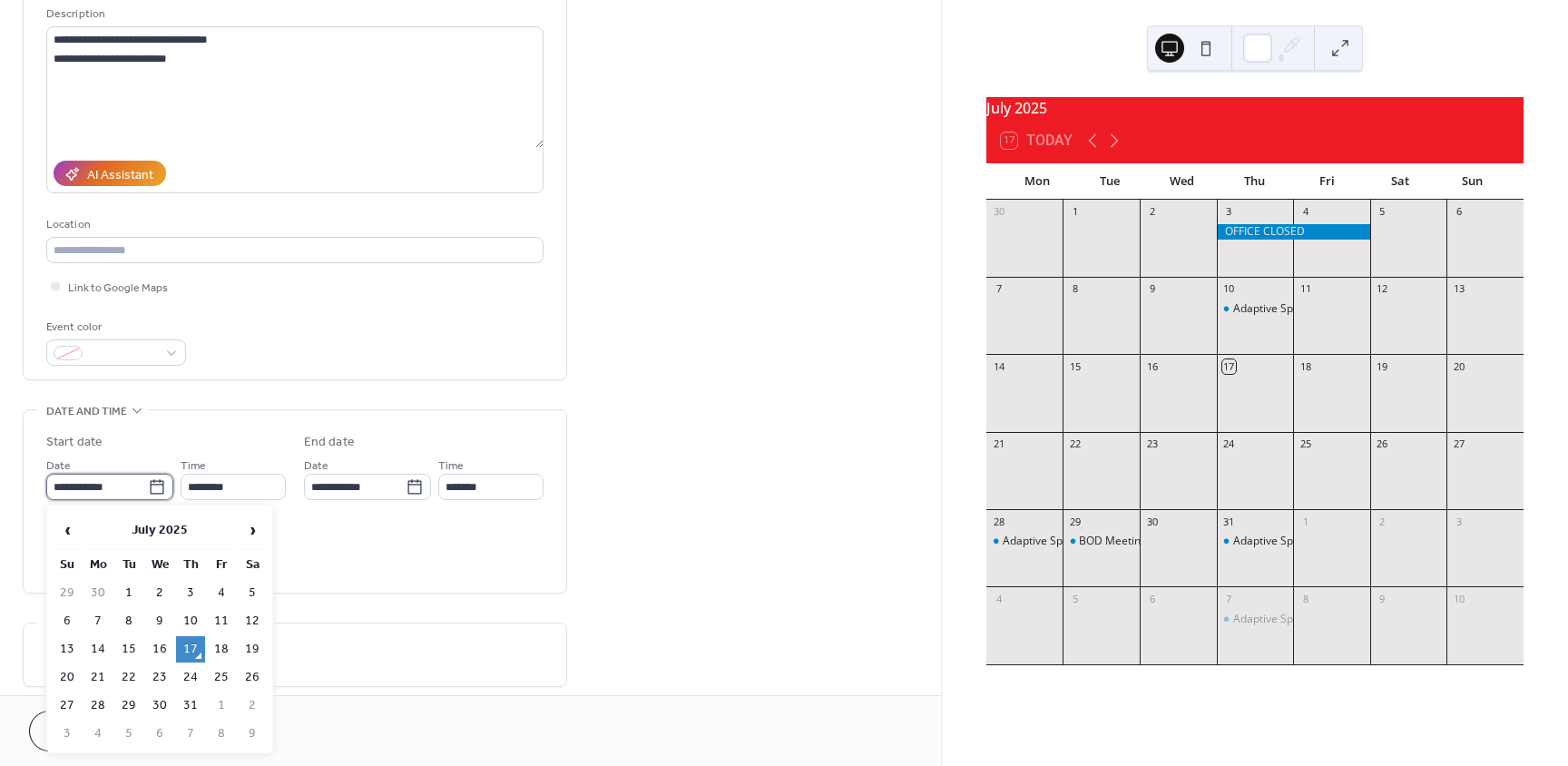 click on "**********" at bounding box center [97, 486] 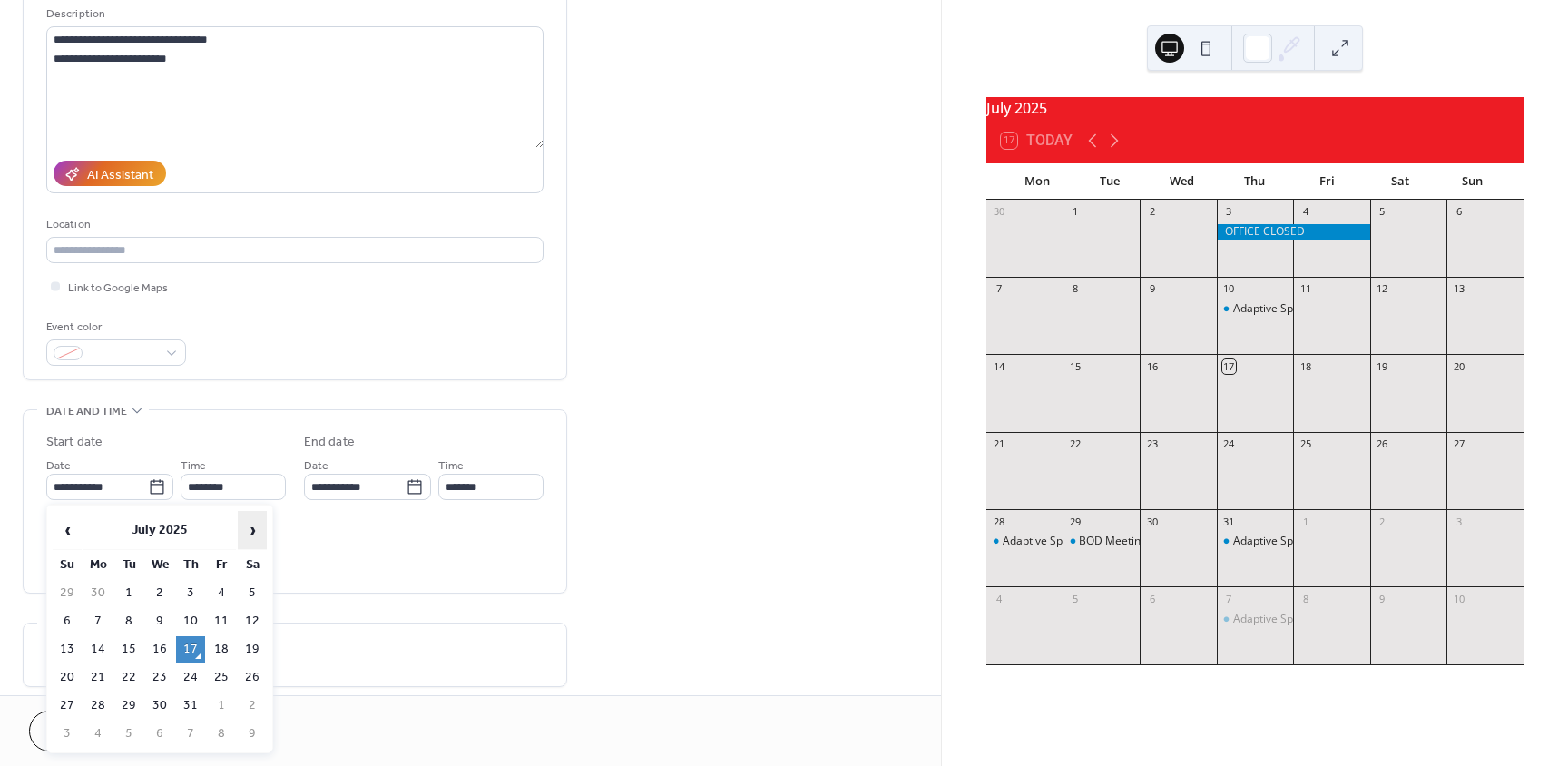 click on "›" at bounding box center [252, 530] 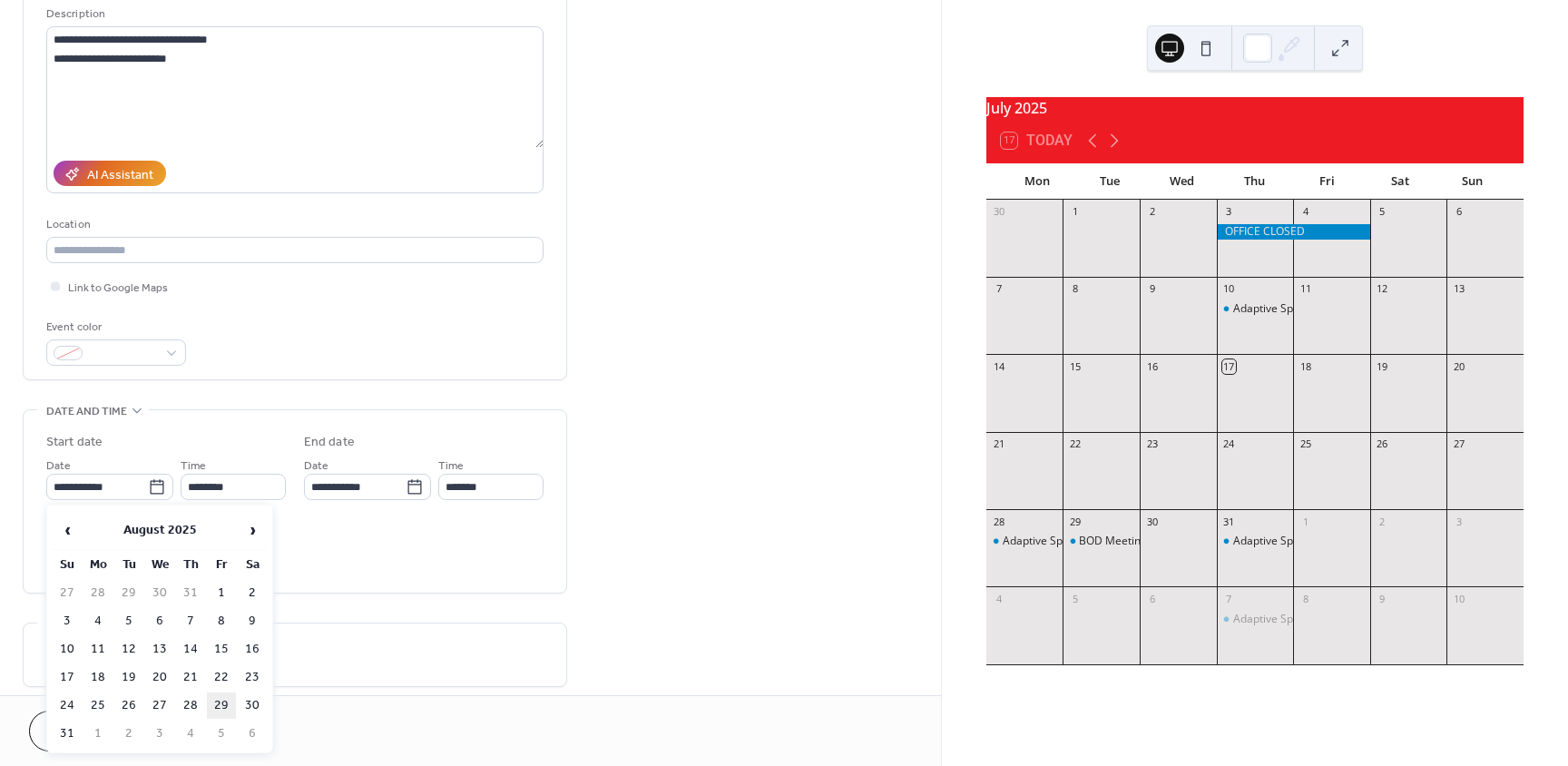 click on "29" at bounding box center [221, 705] 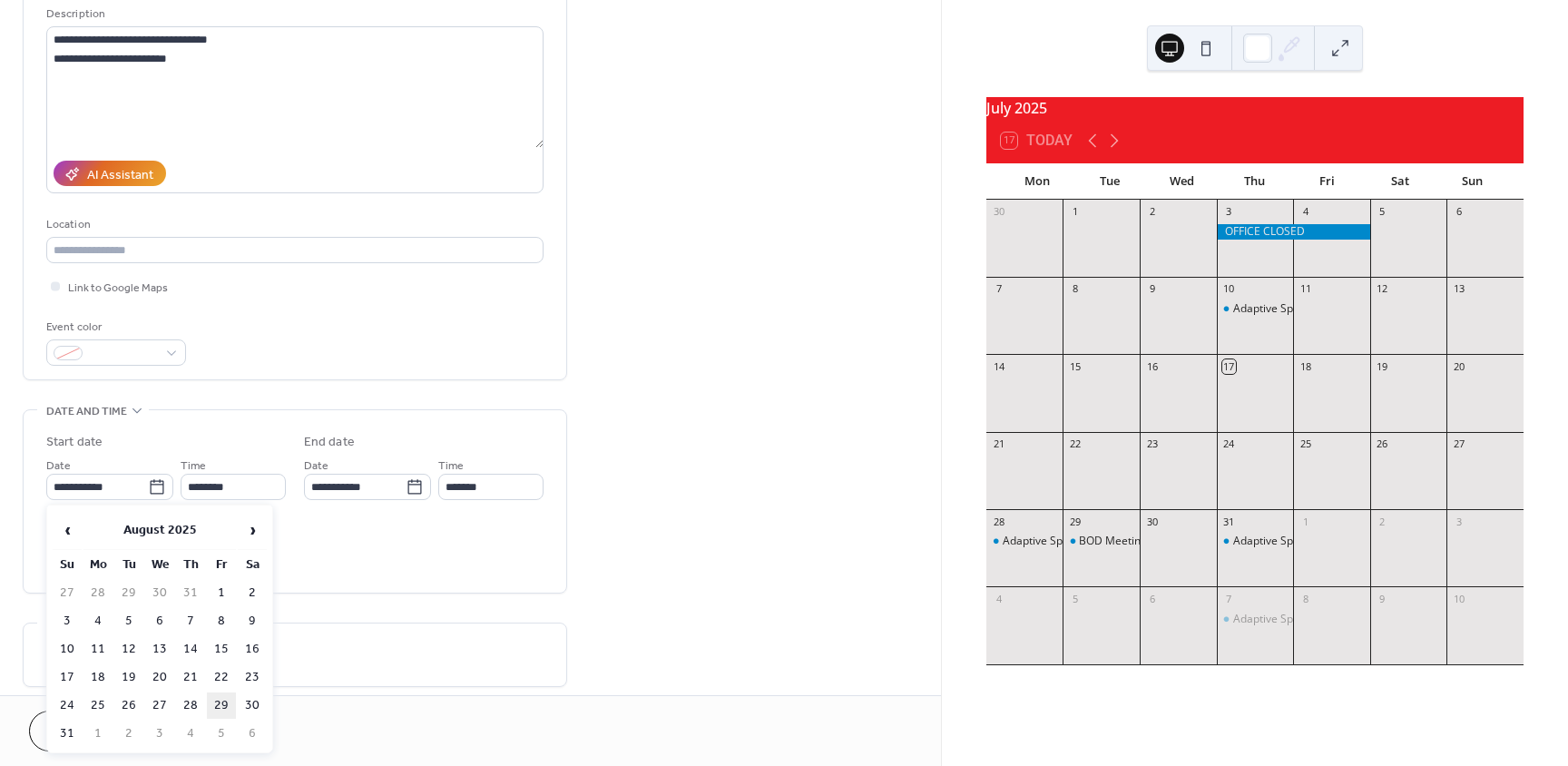 type on "**********" 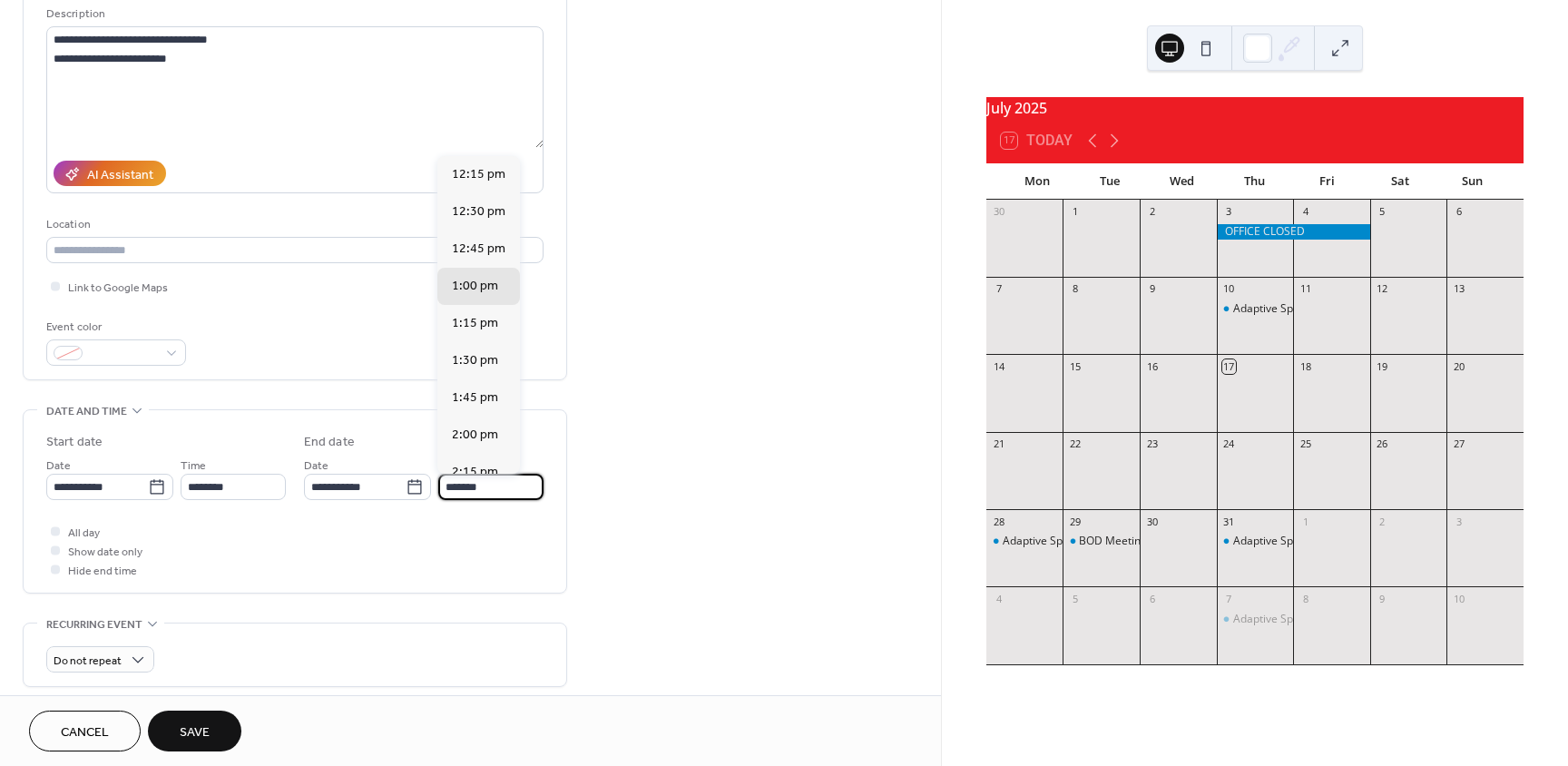 click on "*******" at bounding box center [491, 486] 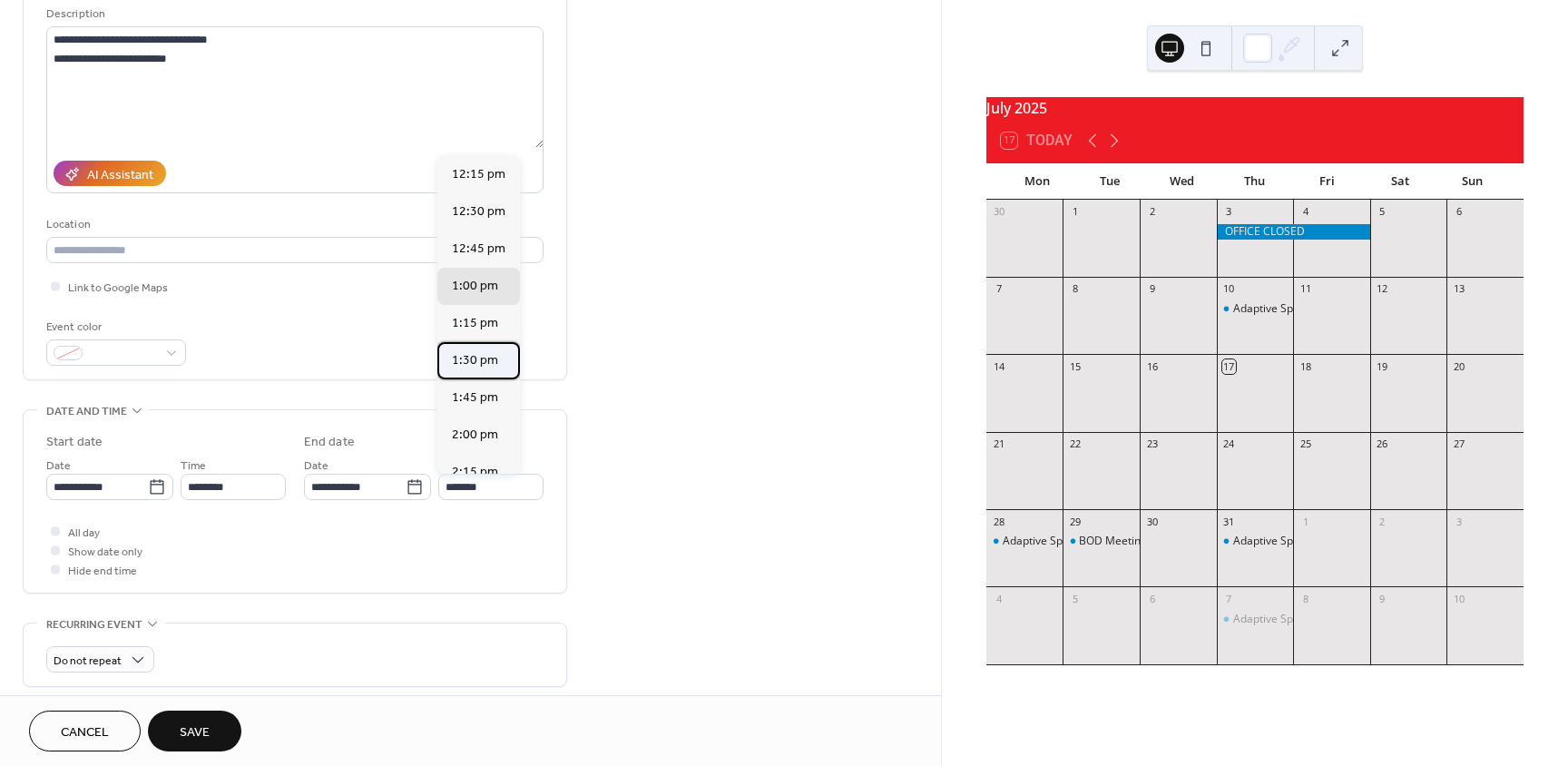 click on "1:30 pm" at bounding box center [475, 360] 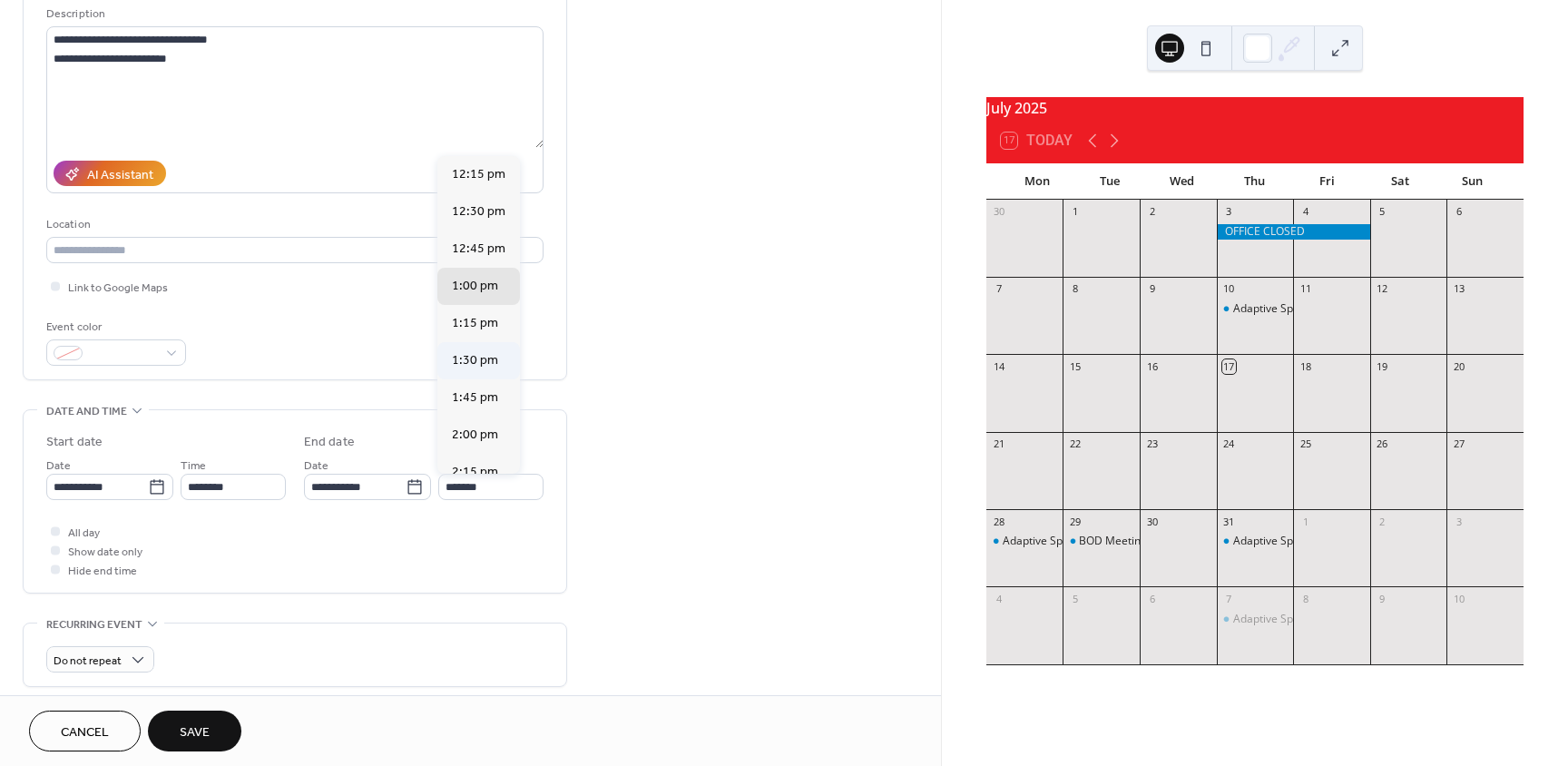 type on "*******" 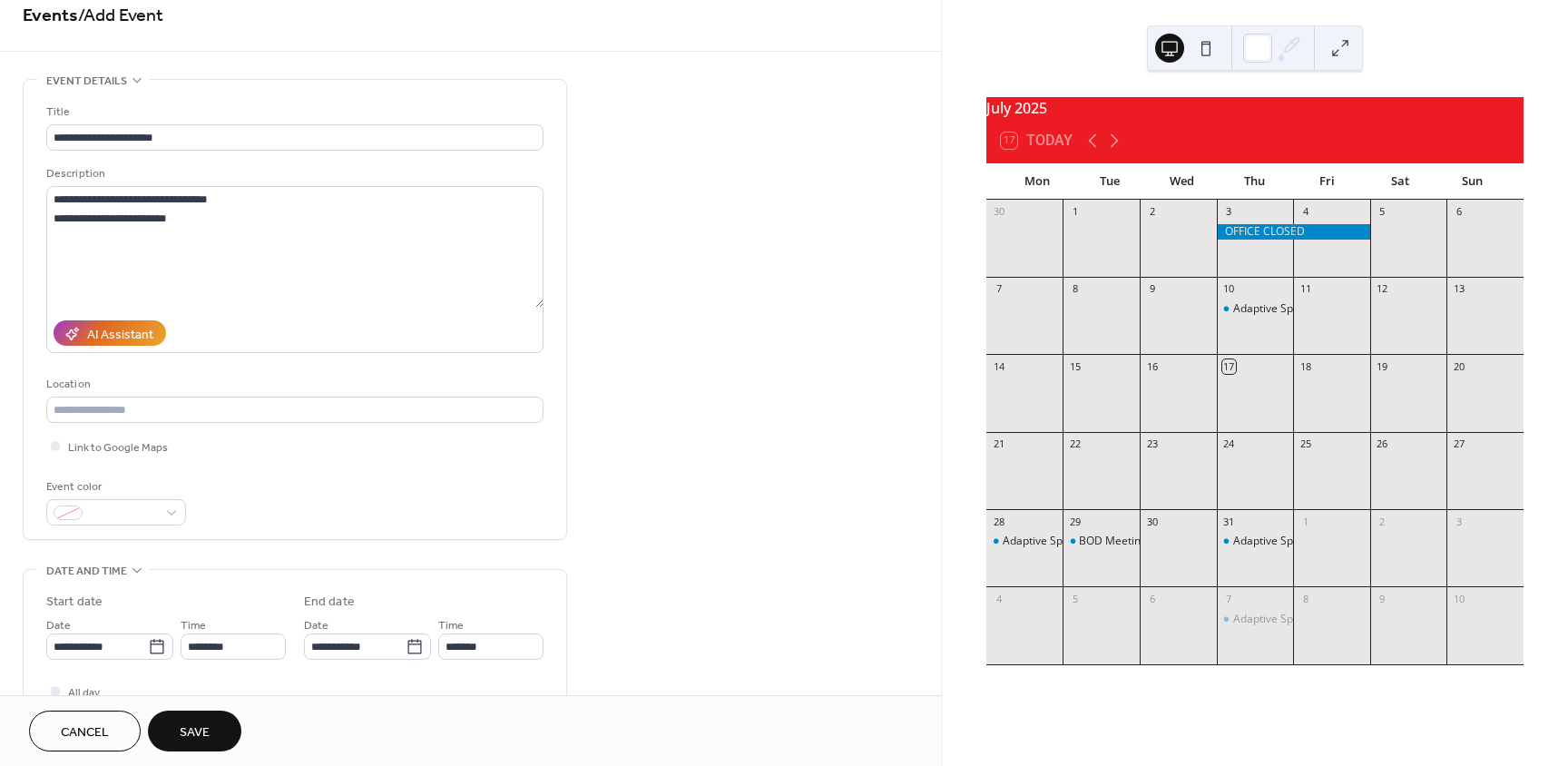 scroll, scrollTop: 0, scrollLeft: 0, axis: both 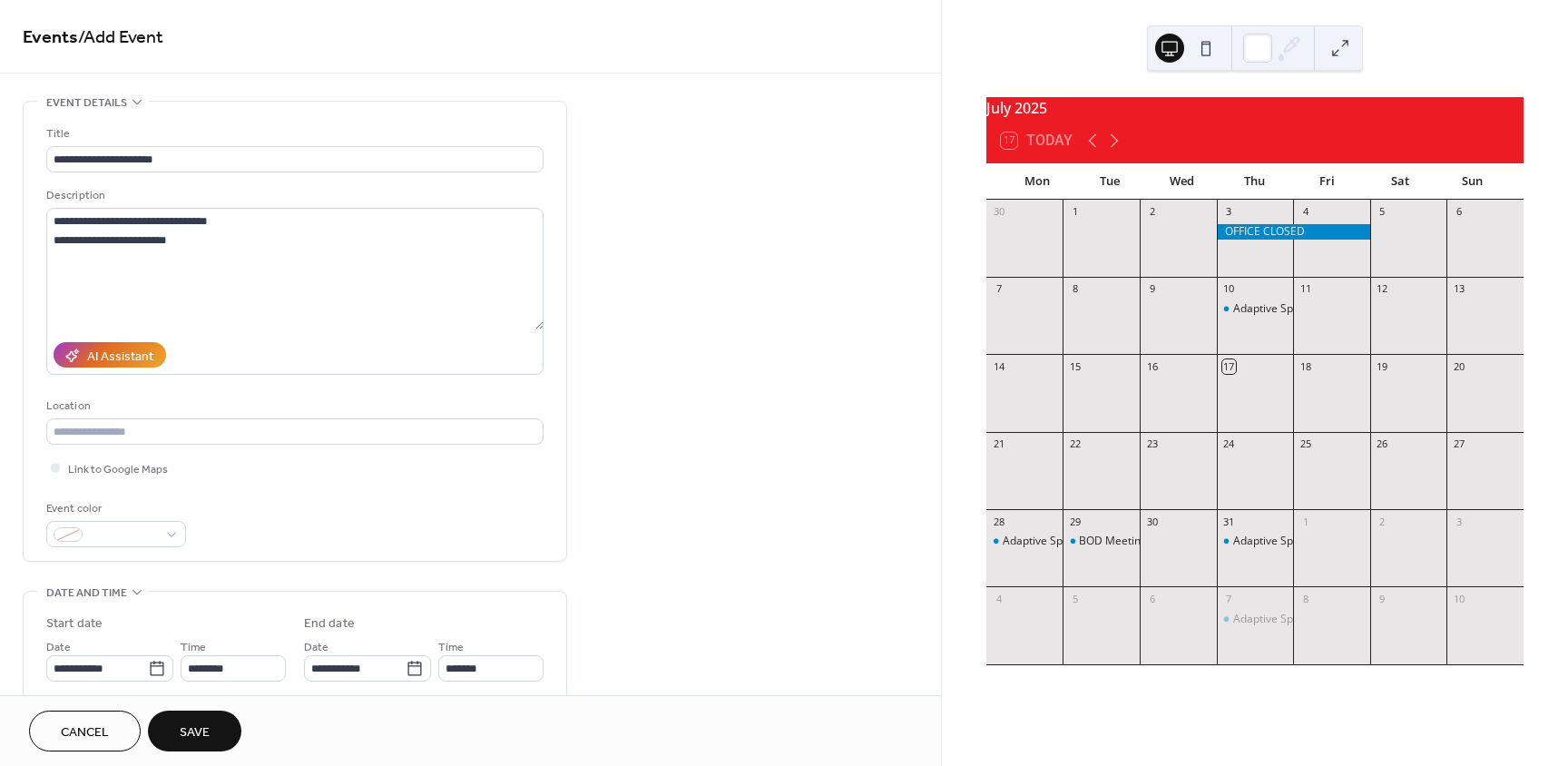 click on "Save" at bounding box center [194, 732] 